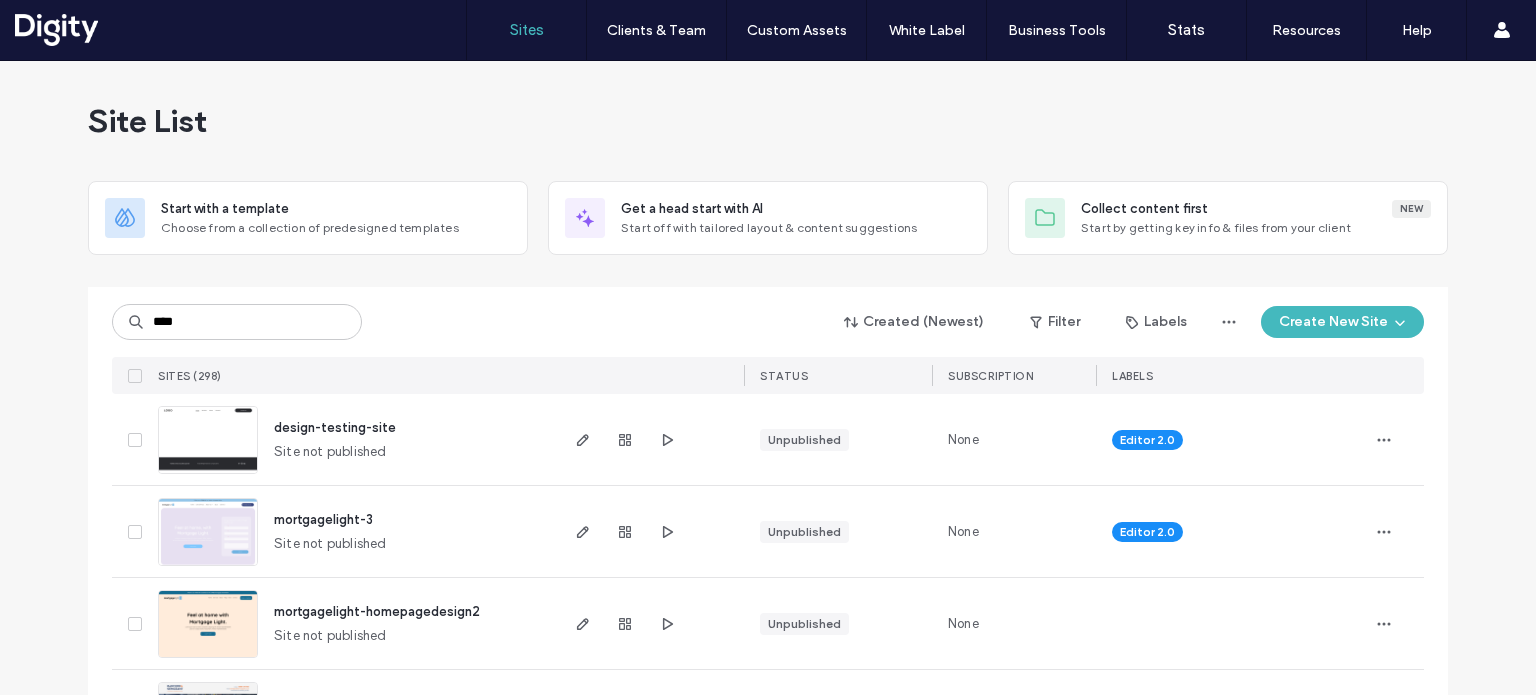scroll, scrollTop: 0, scrollLeft: 0, axis: both 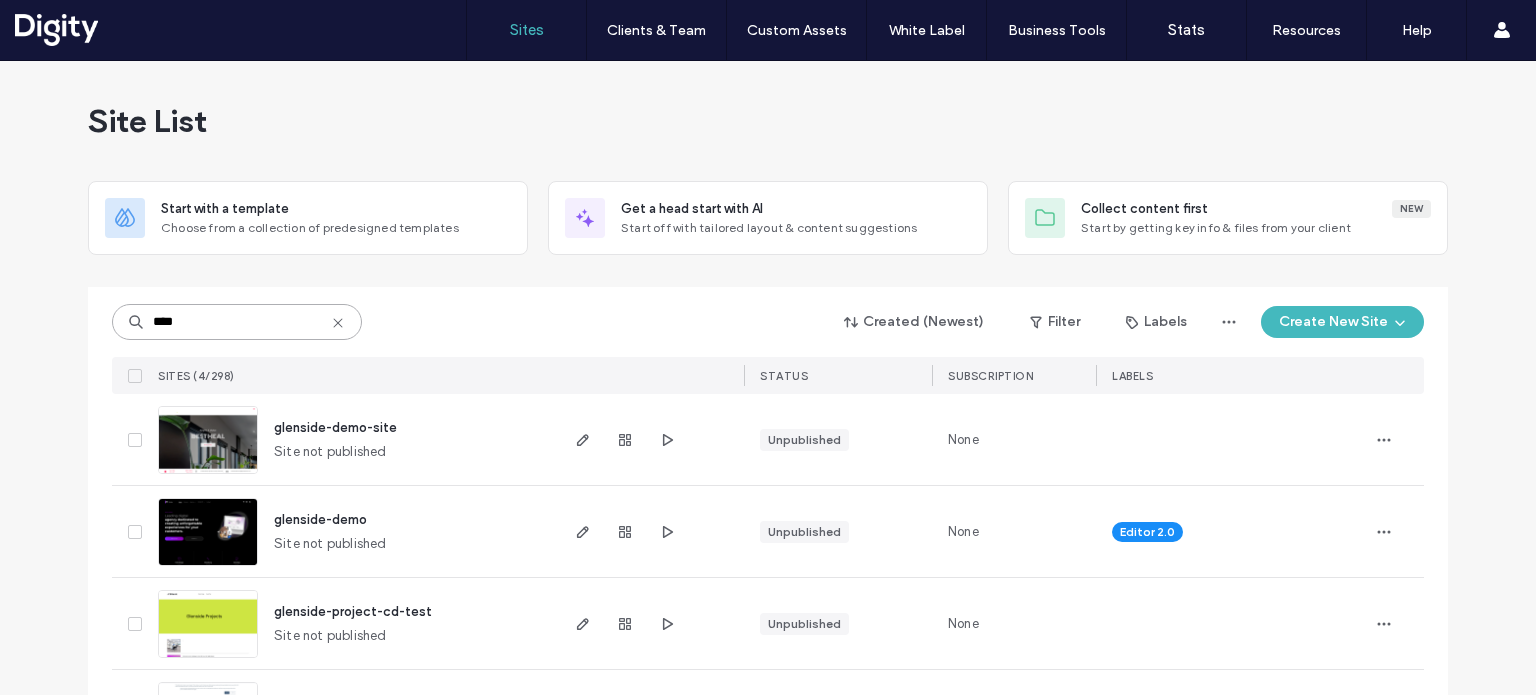 click on "****" at bounding box center (237, 322) 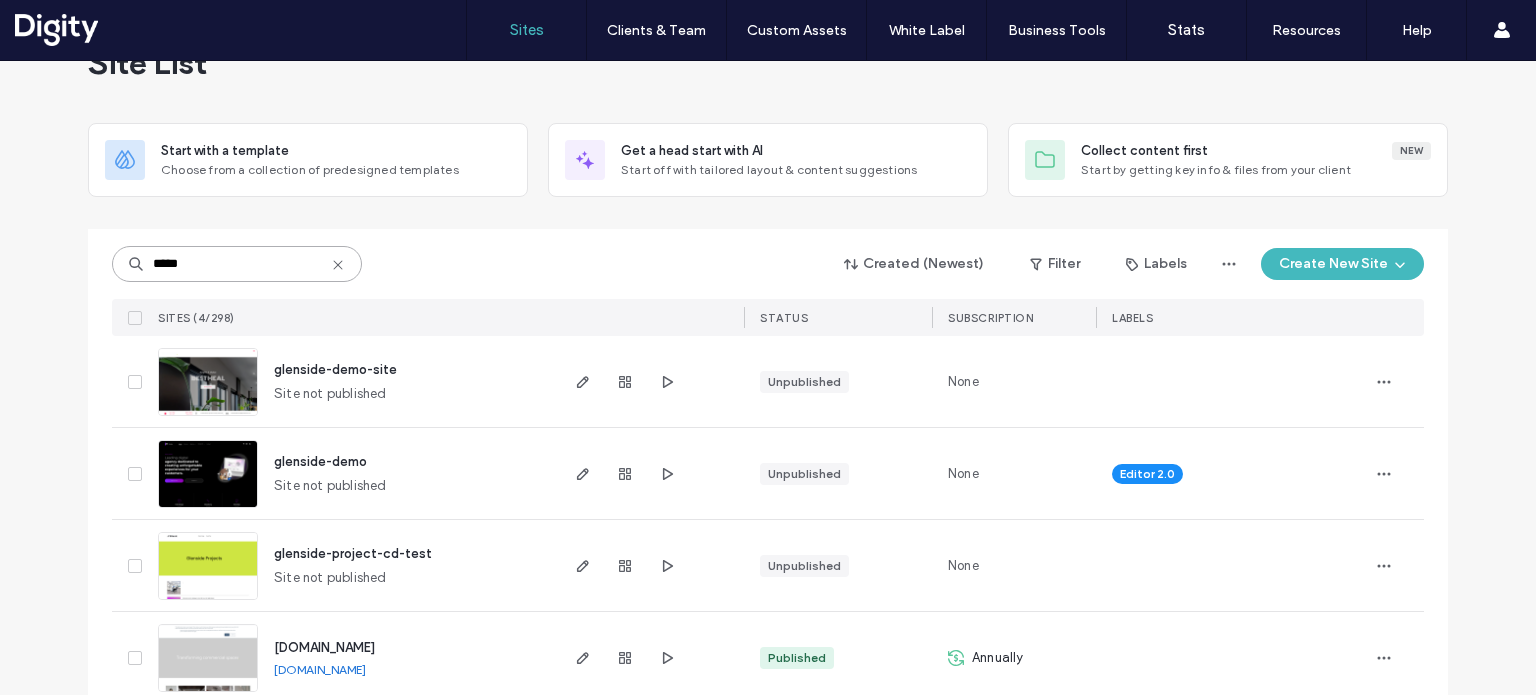 scroll, scrollTop: 90, scrollLeft: 0, axis: vertical 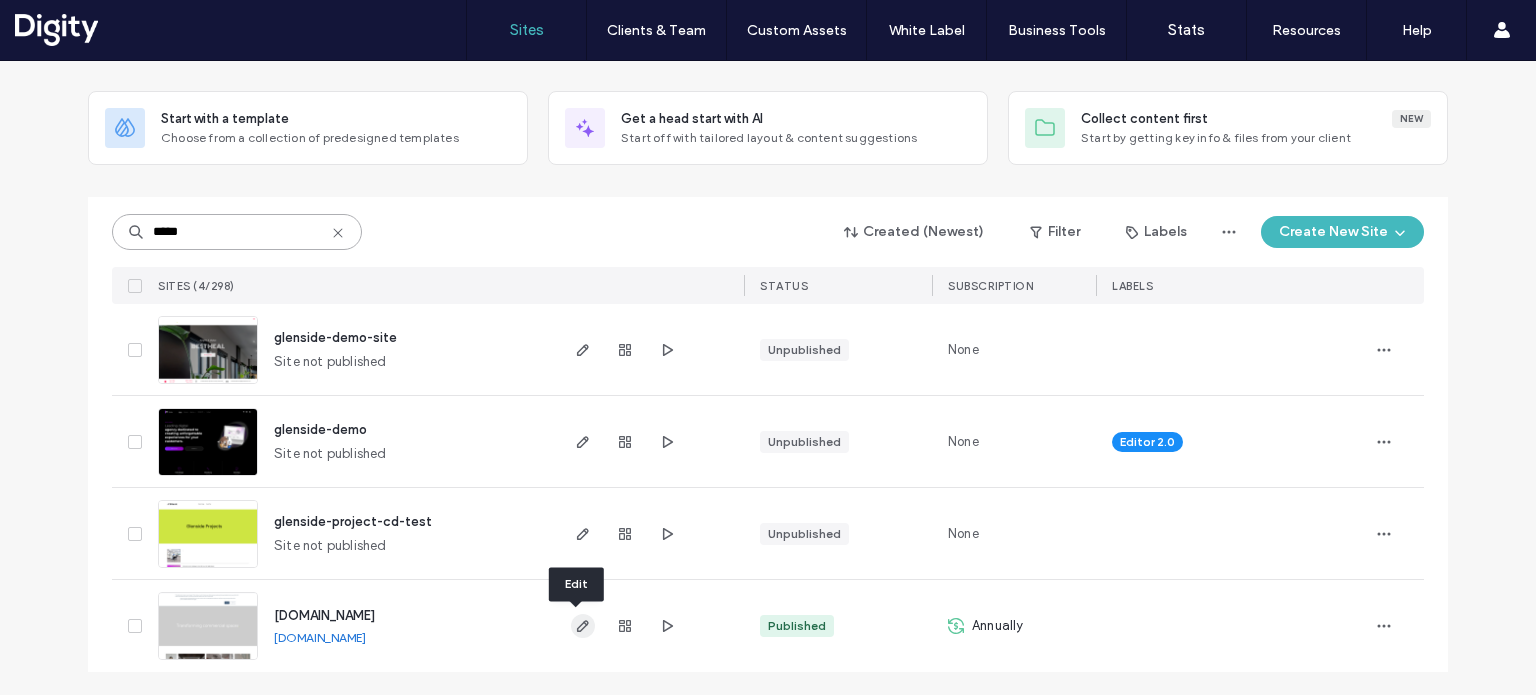type on "*****" 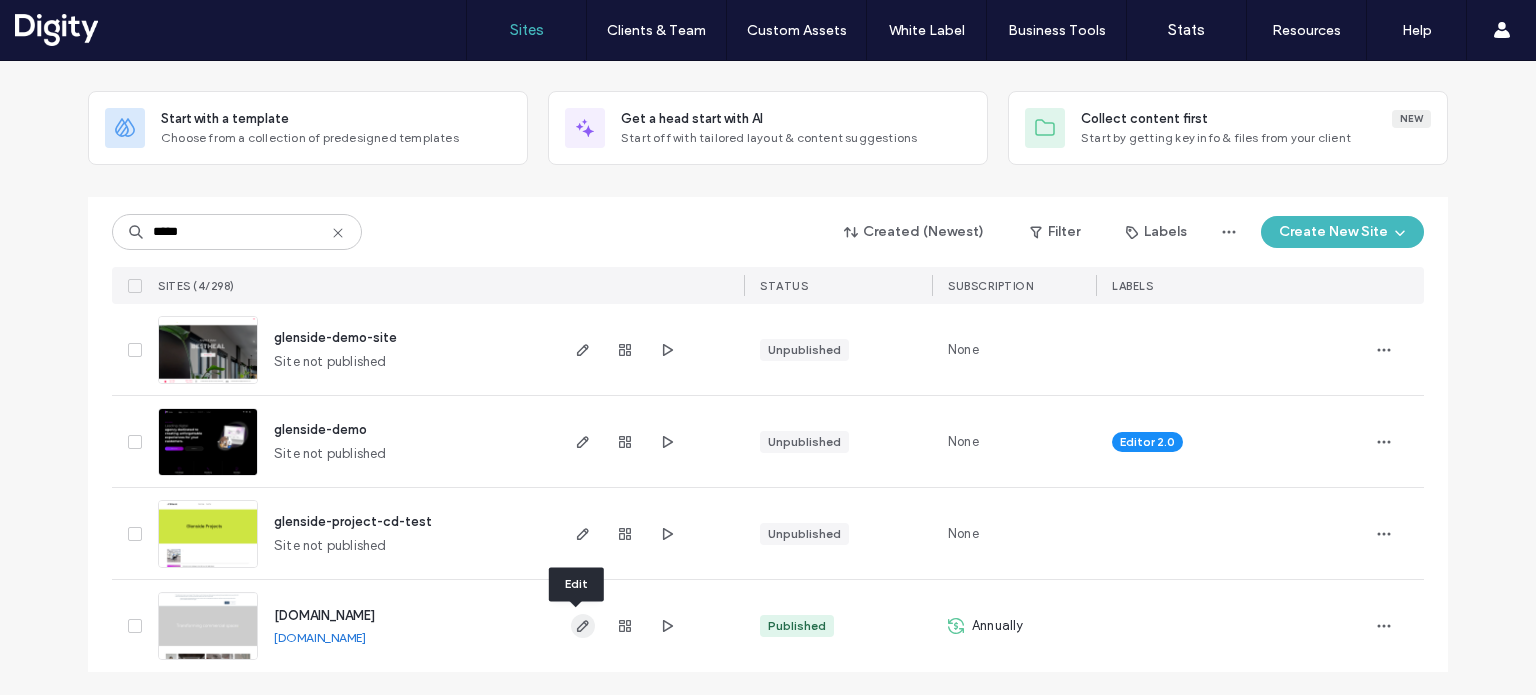 click 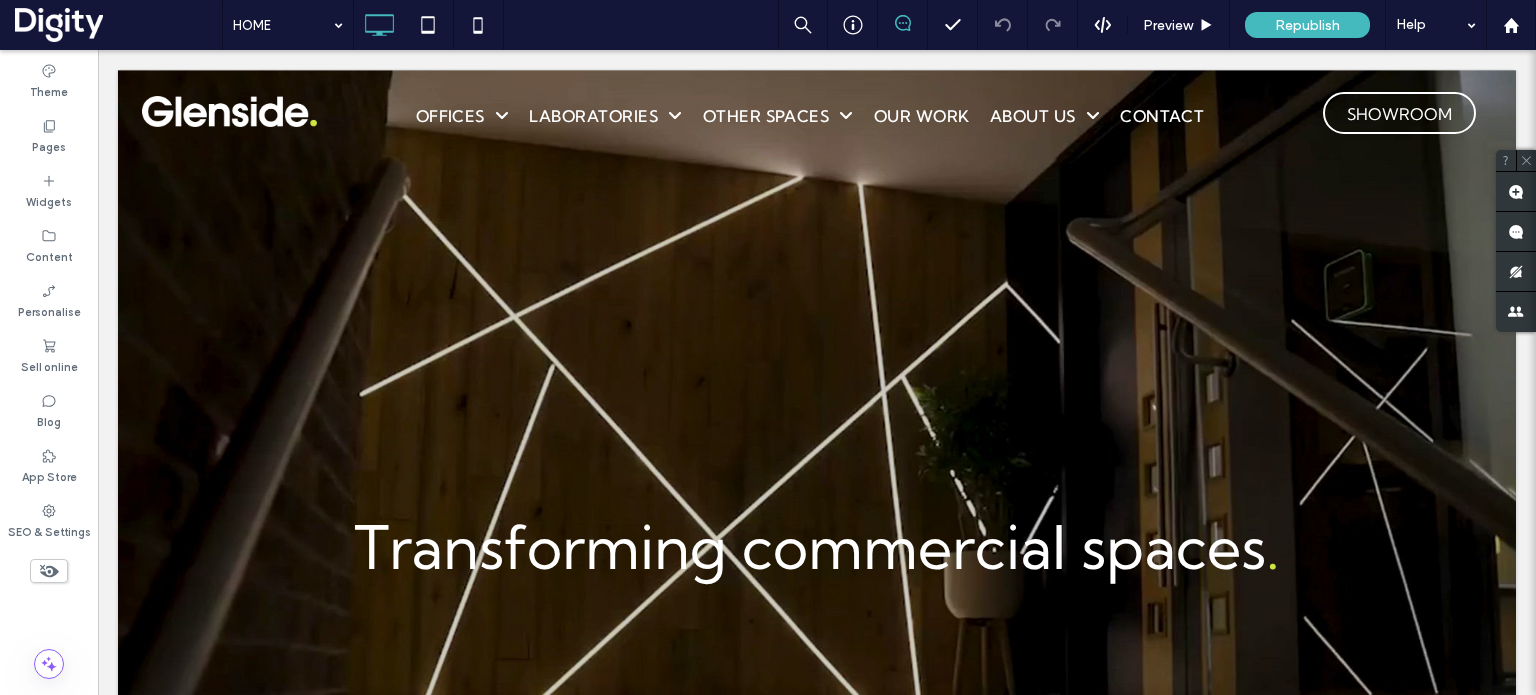scroll, scrollTop: 0, scrollLeft: 0, axis: both 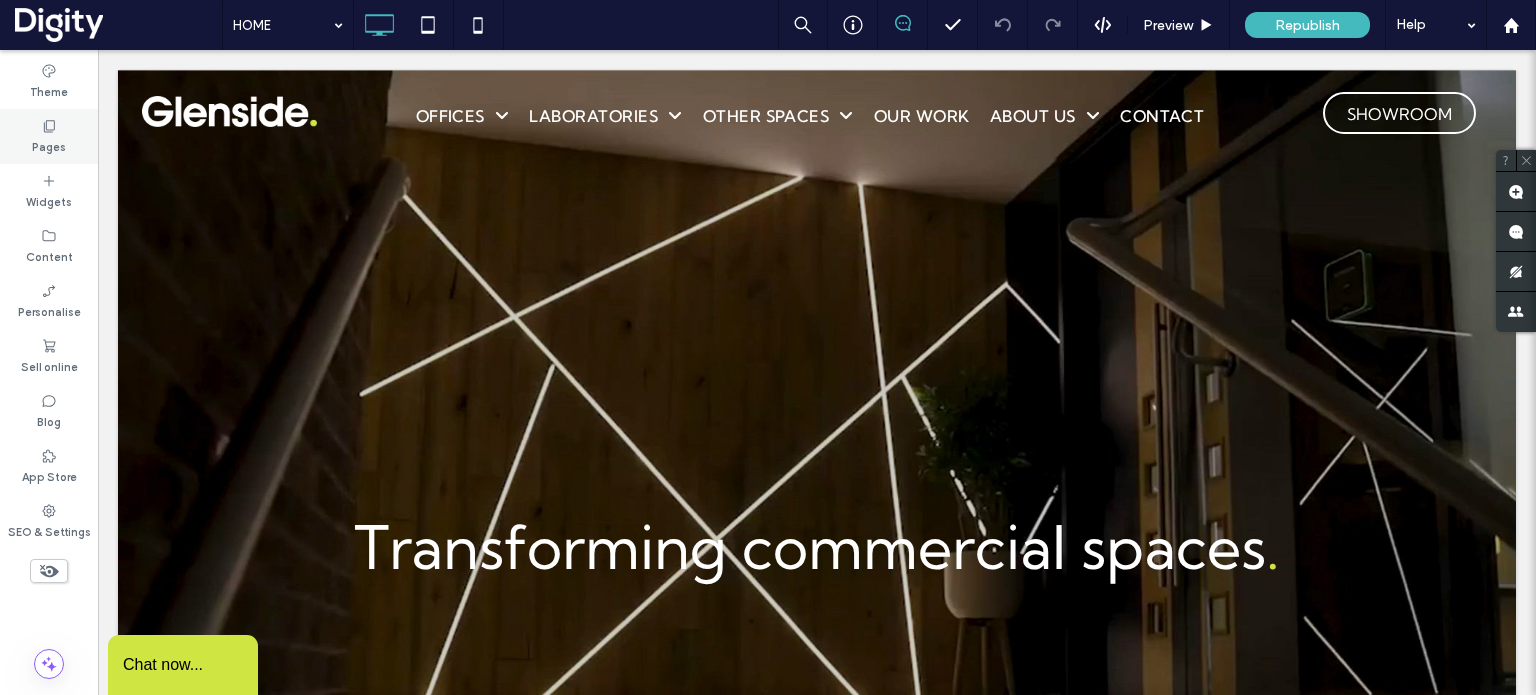 click on "Pages" at bounding box center (49, 145) 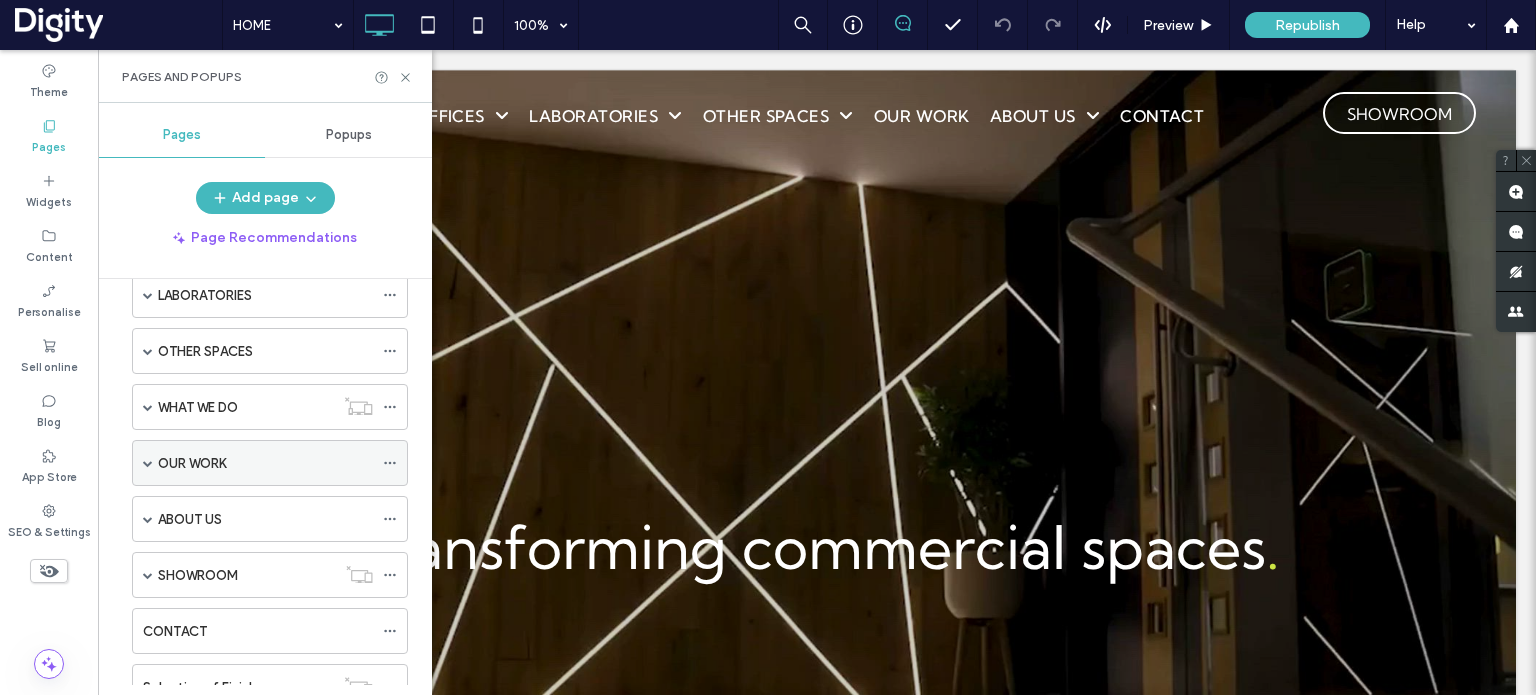 scroll, scrollTop: 200, scrollLeft: 0, axis: vertical 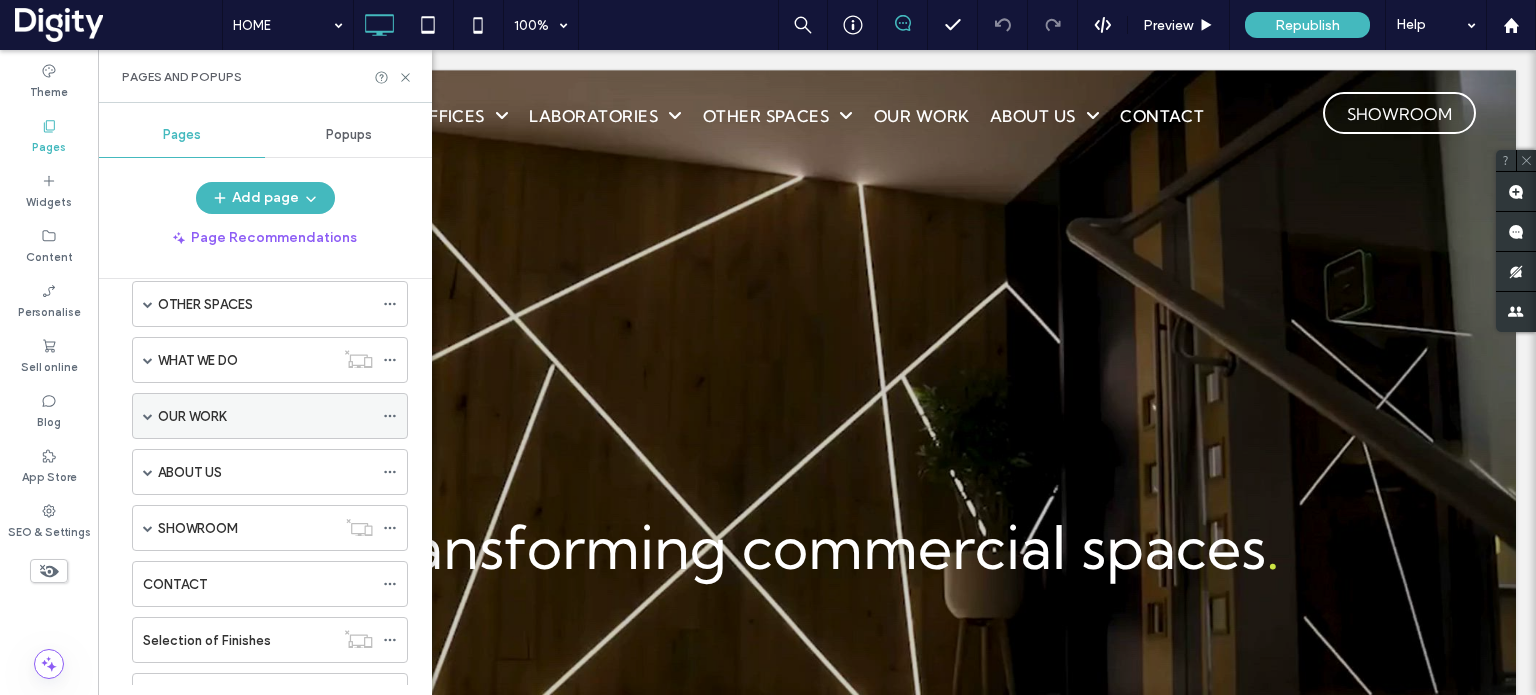 click at bounding box center [148, 416] 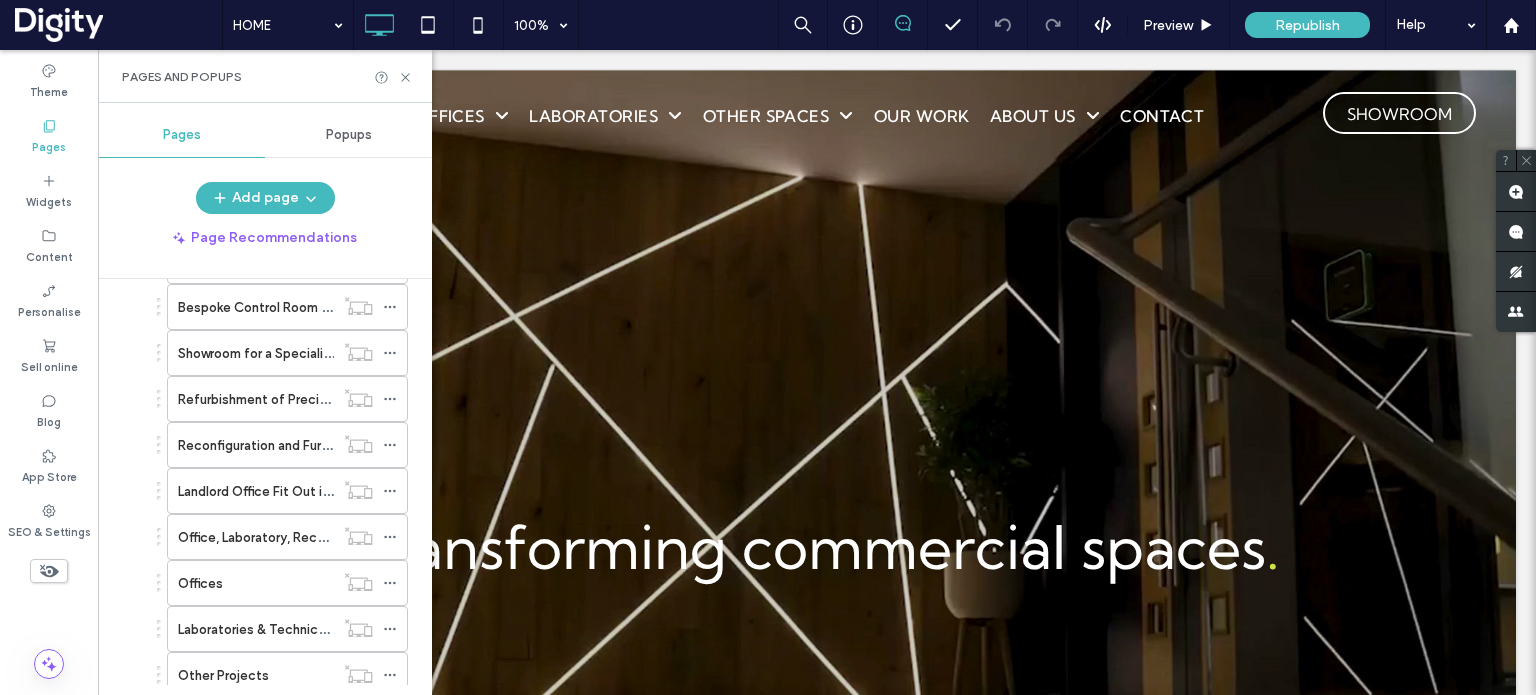 scroll, scrollTop: 1600, scrollLeft: 0, axis: vertical 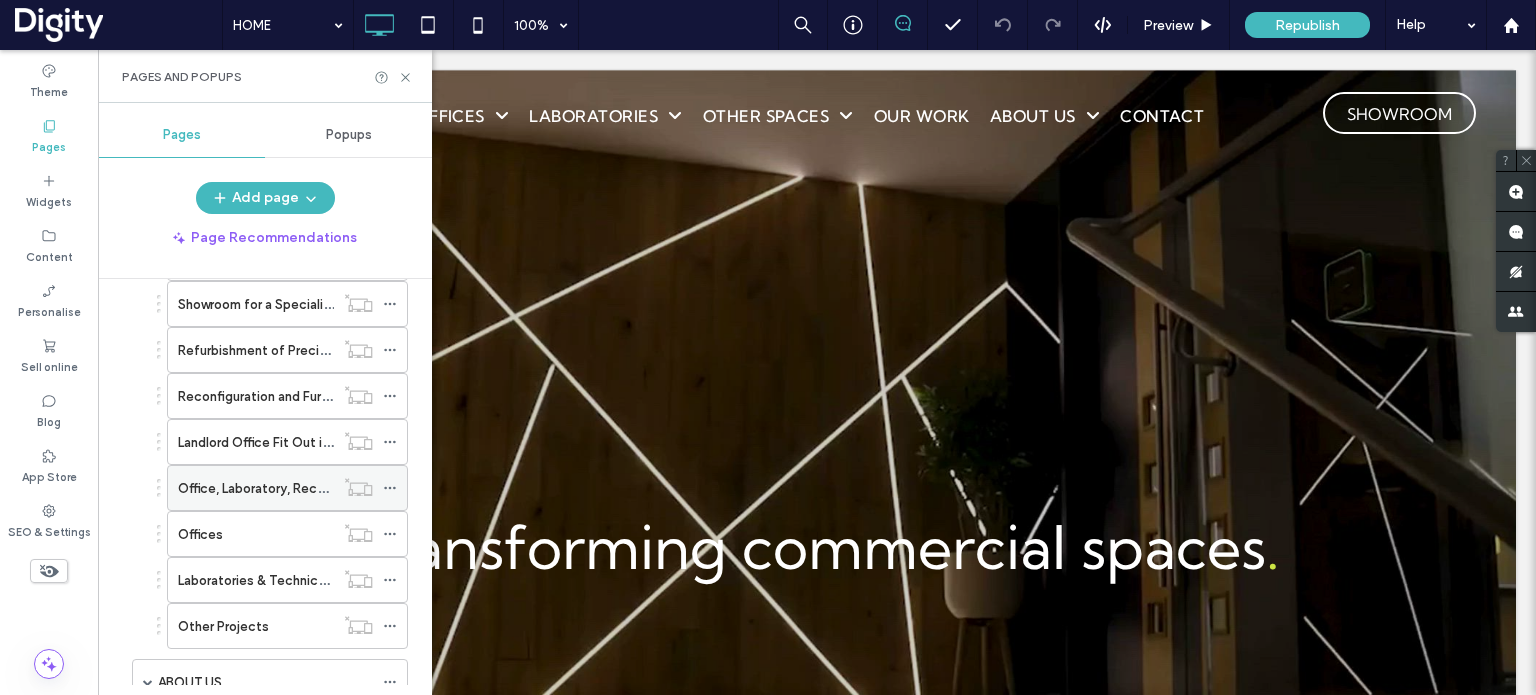 click on "Office, Laboratory, Reception and Washroom Project" at bounding box center [337, 488] 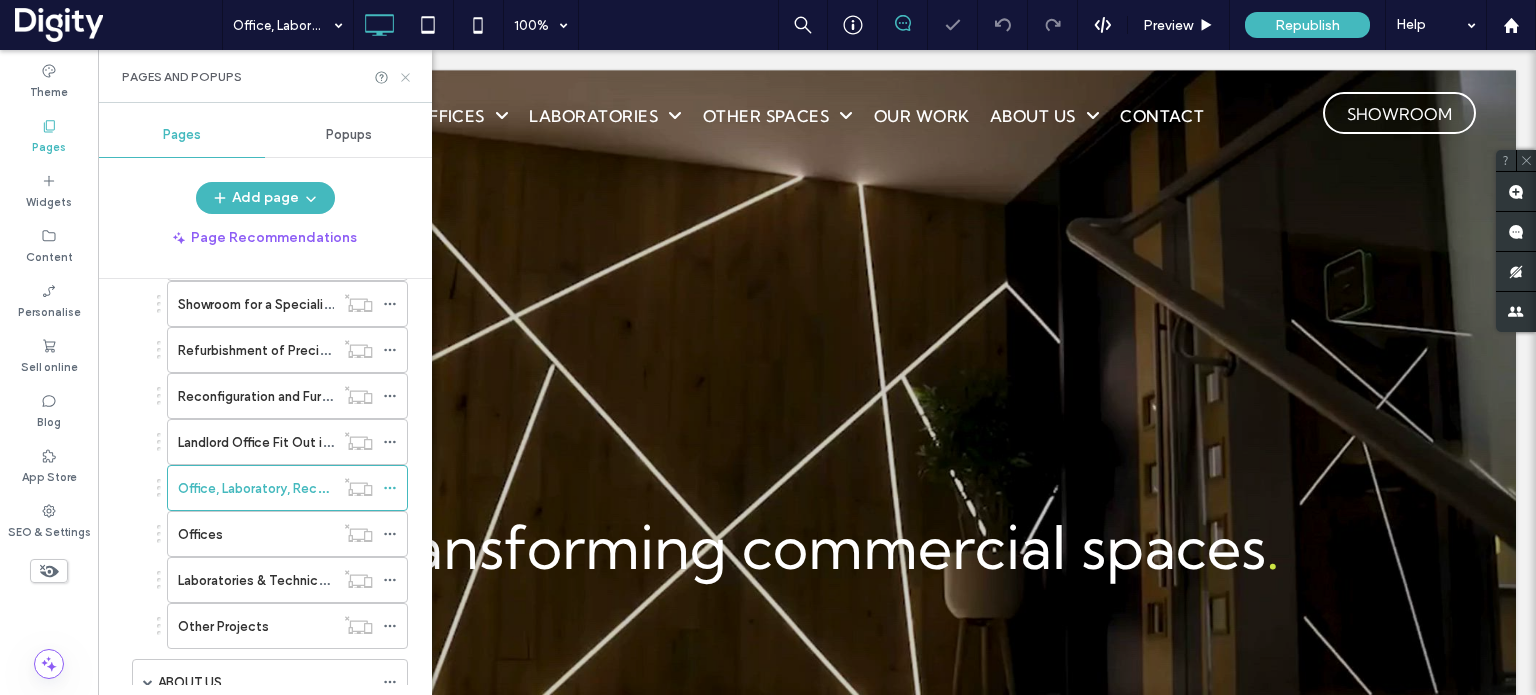 click 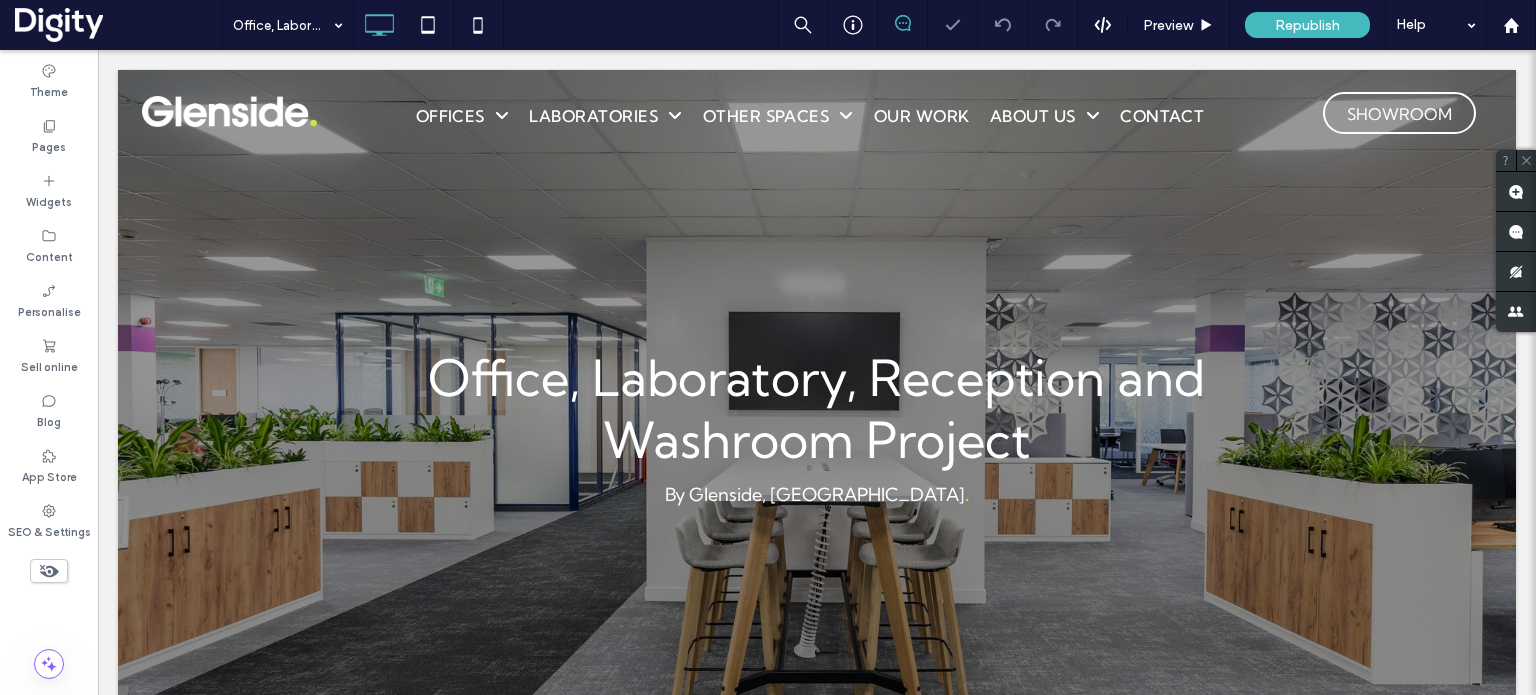 scroll, scrollTop: 0, scrollLeft: 0, axis: both 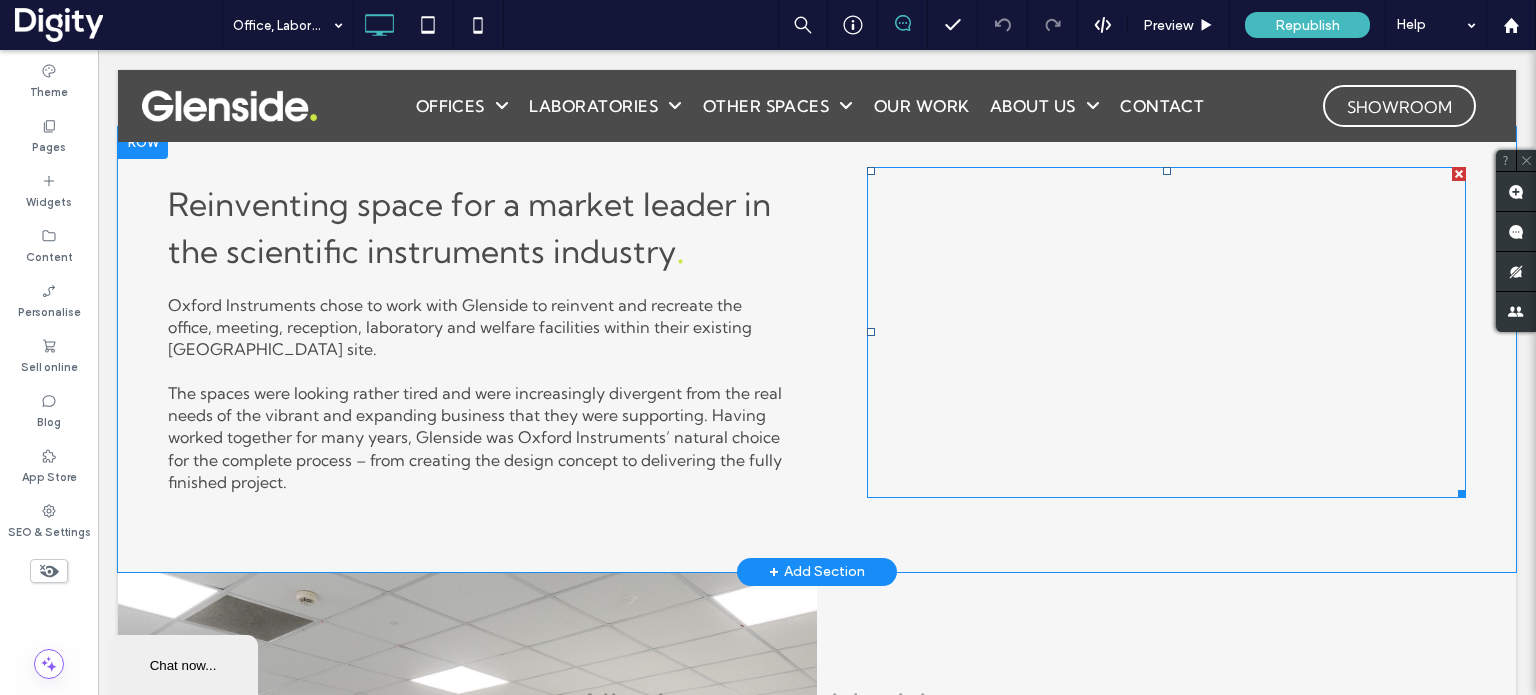 click at bounding box center (1166, 332) 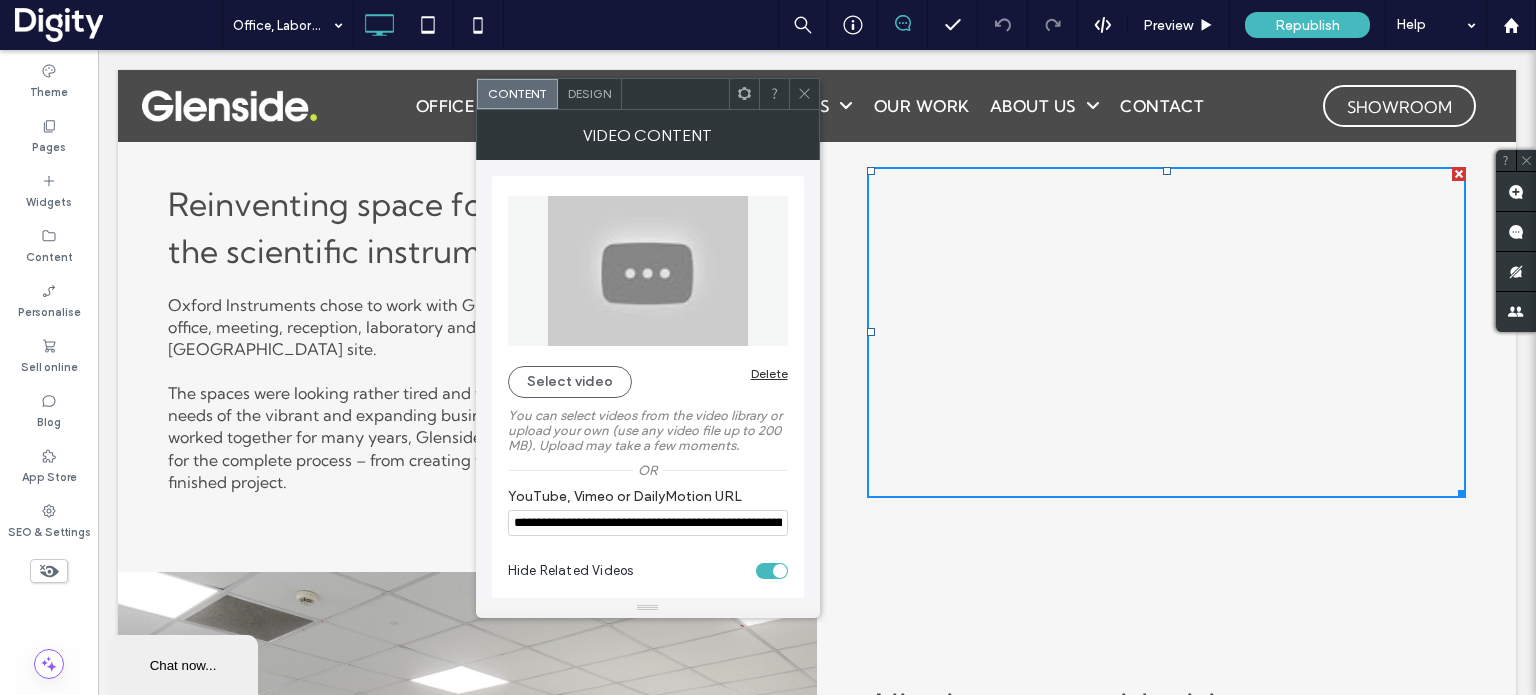 click on "**********" at bounding box center (648, 523) 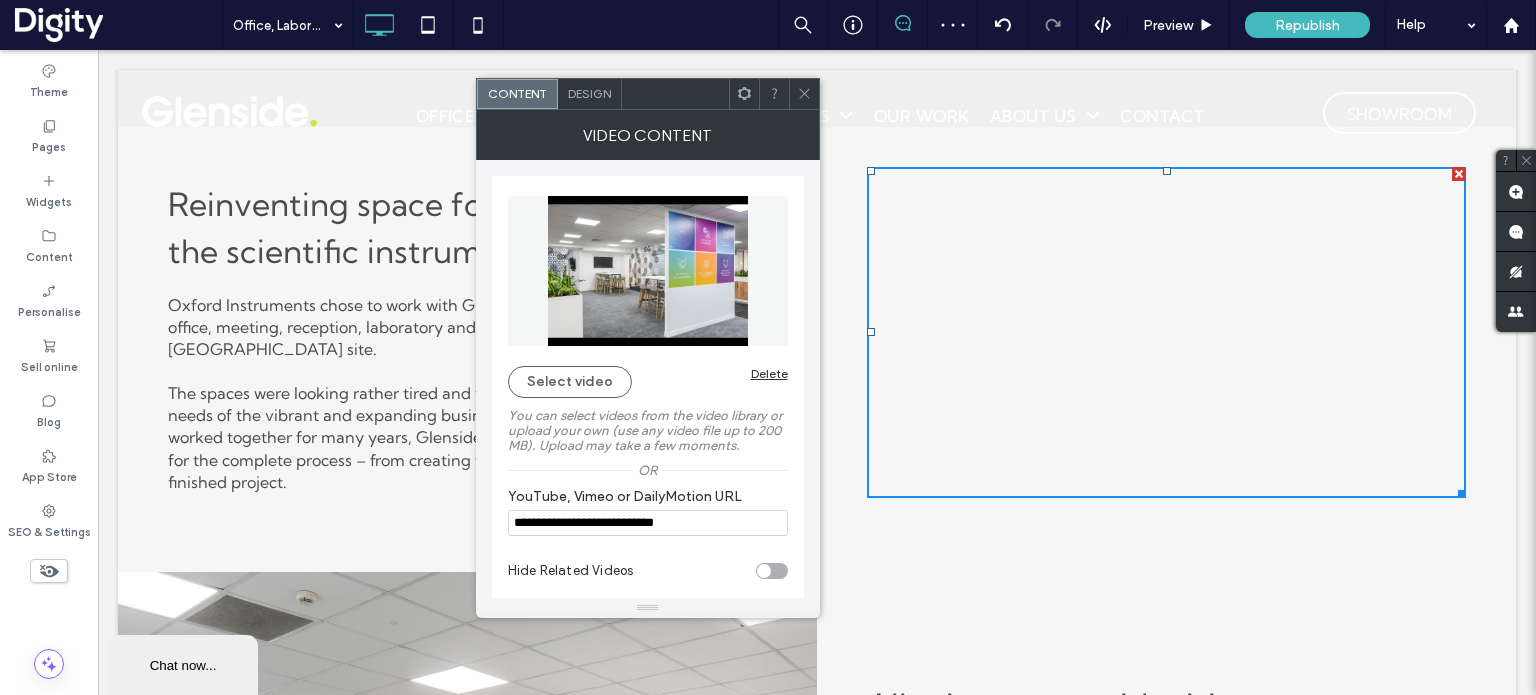 click at bounding box center (764, 571) 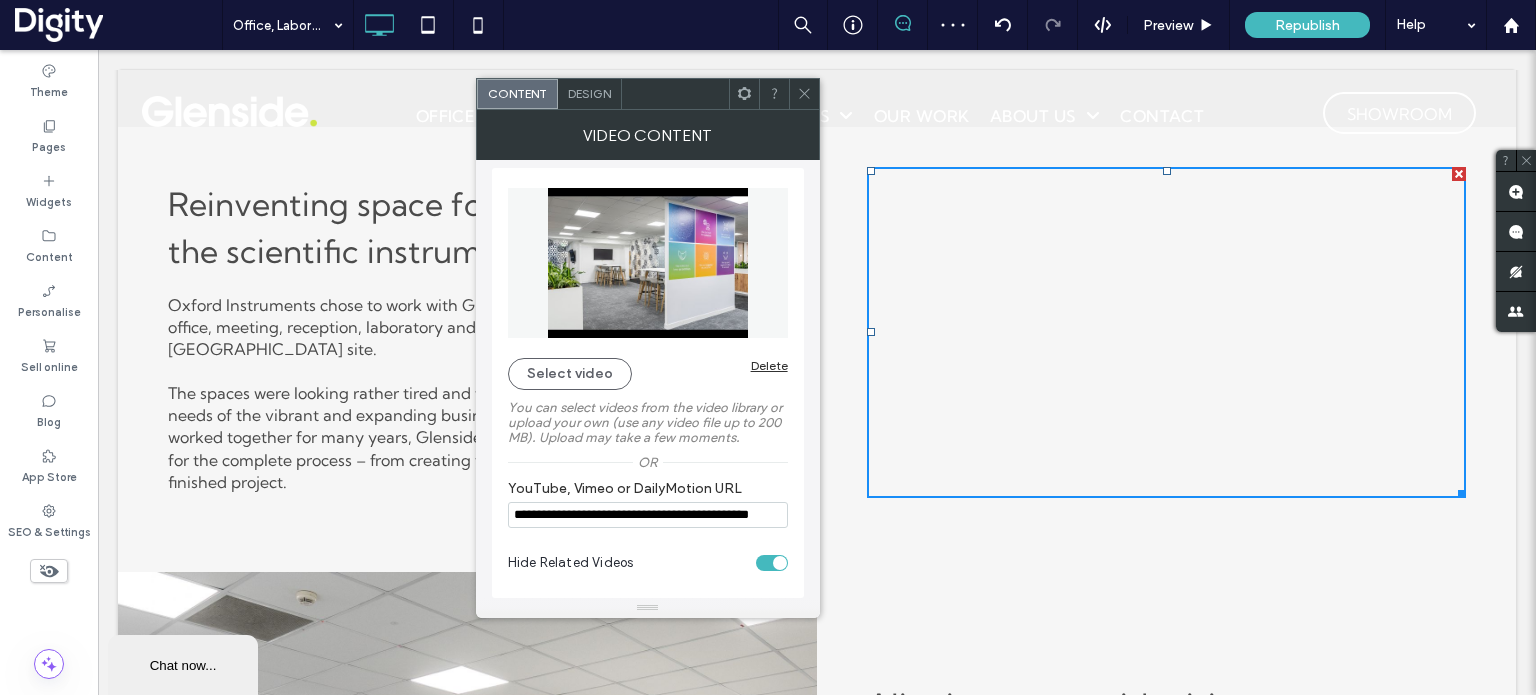 scroll, scrollTop: 12, scrollLeft: 0, axis: vertical 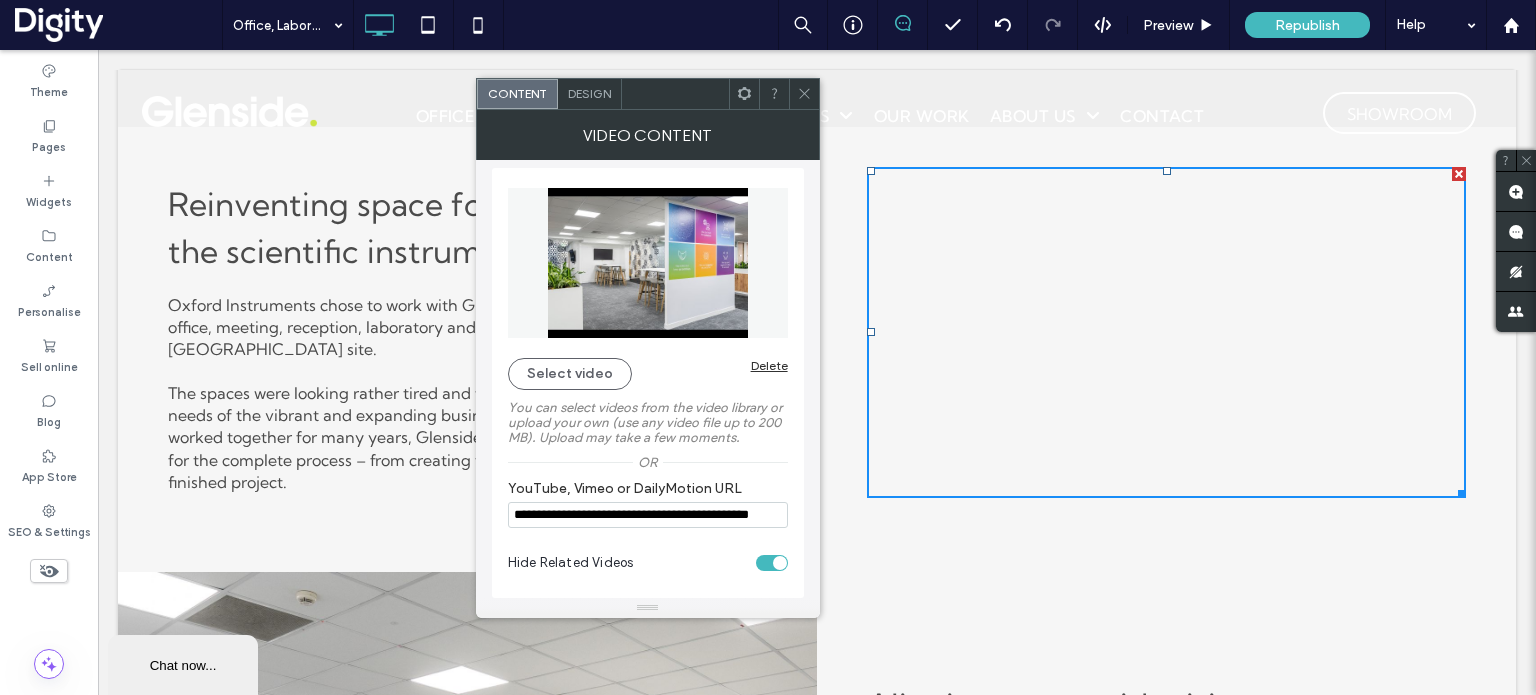 click on "Design" at bounding box center (590, 94) 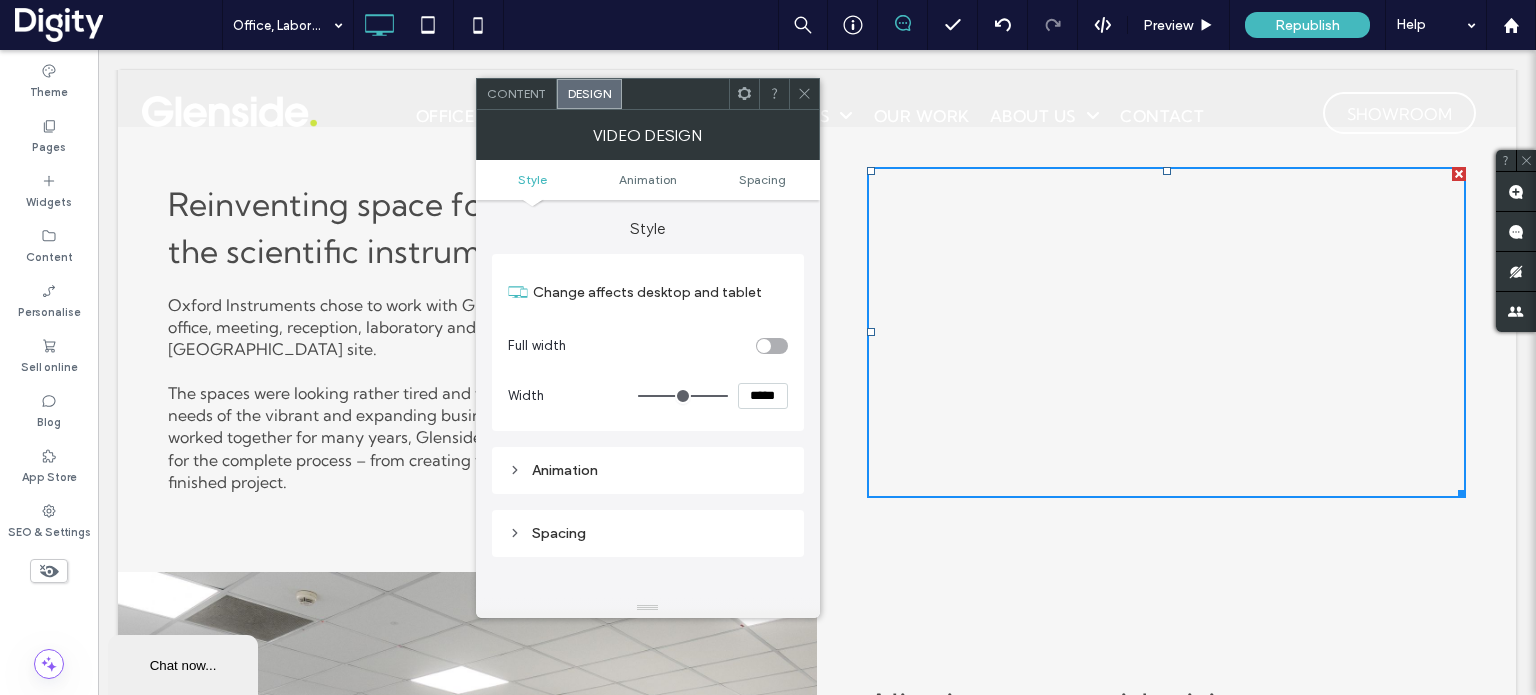 click on "Content" at bounding box center [516, 93] 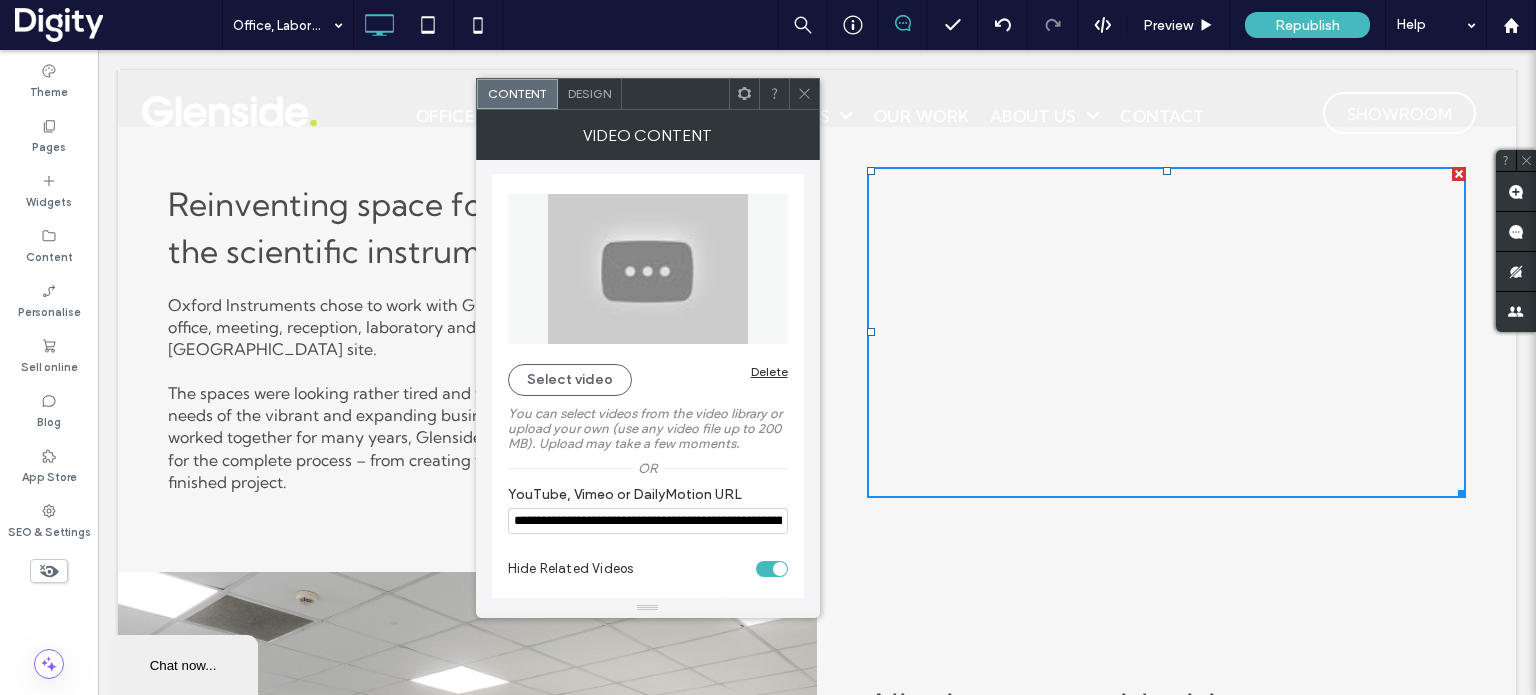 scroll, scrollTop: 0, scrollLeft: 0, axis: both 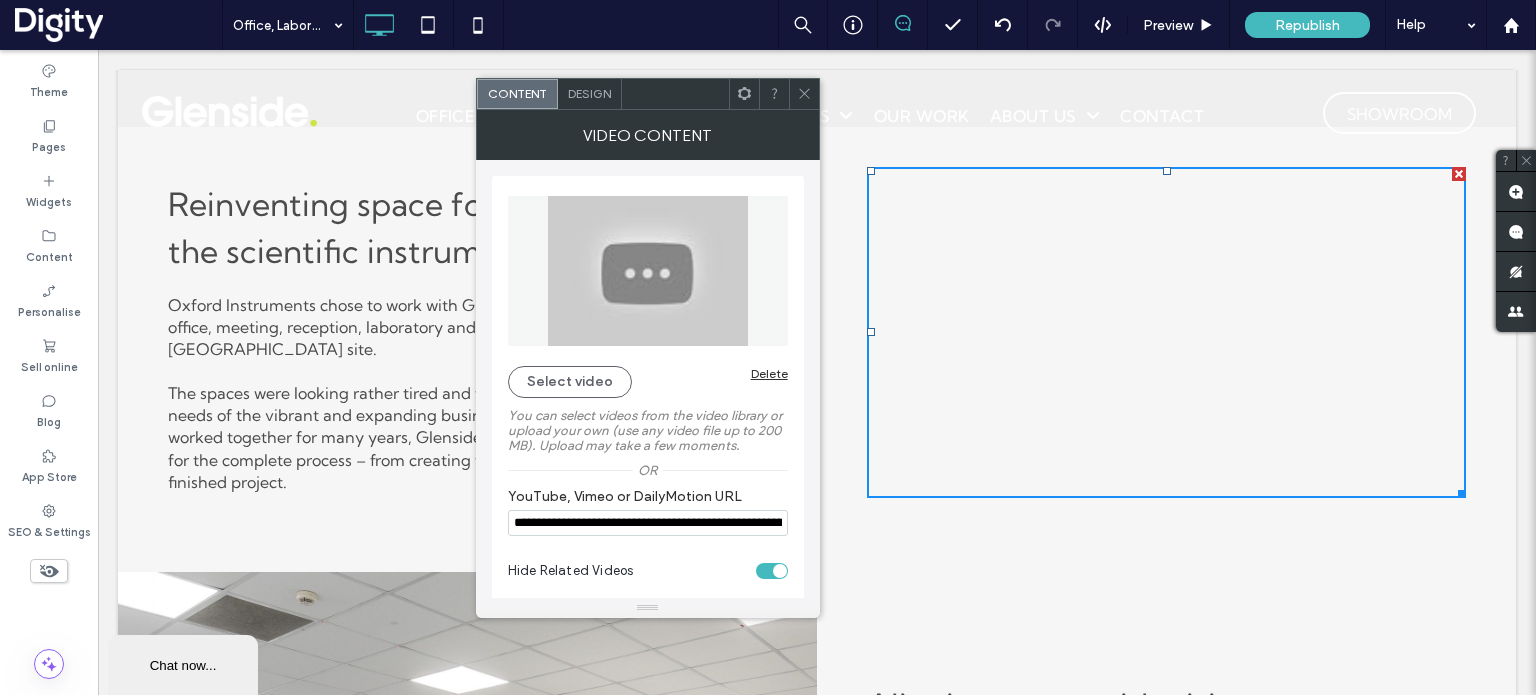 click on "Design" at bounding box center (589, 93) 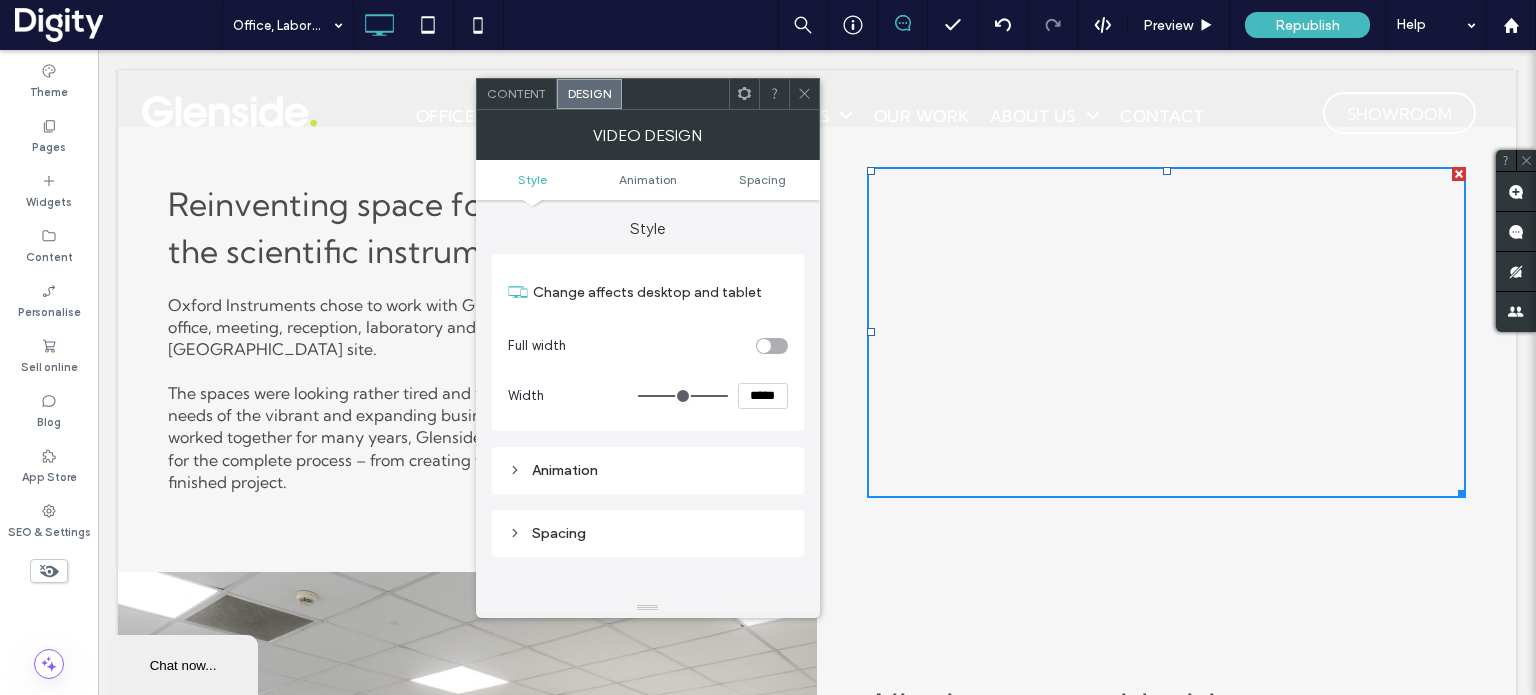 click at bounding box center [804, 94] 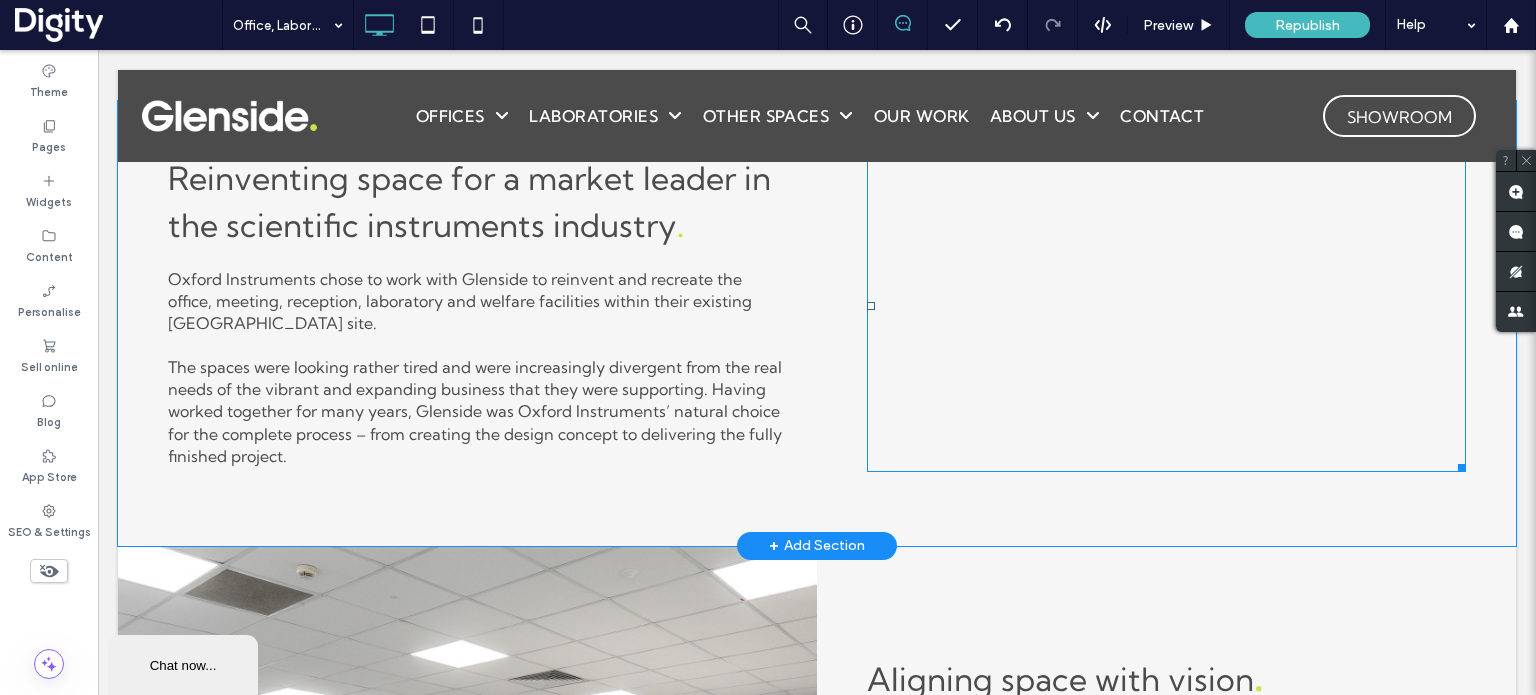 scroll, scrollTop: 900, scrollLeft: 0, axis: vertical 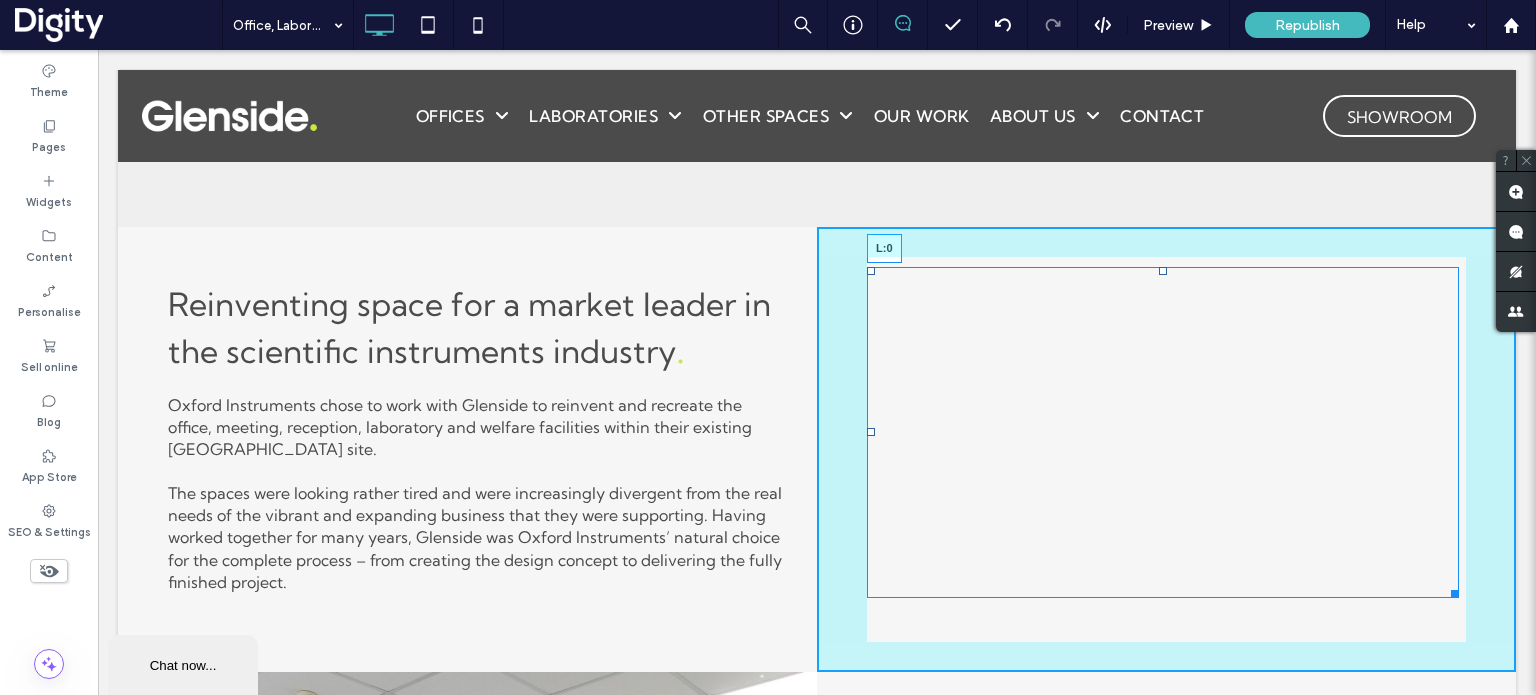 drag, startPoint x: 863, startPoint y: 432, endPoint x: 974, endPoint y: 484, distance: 122.57651 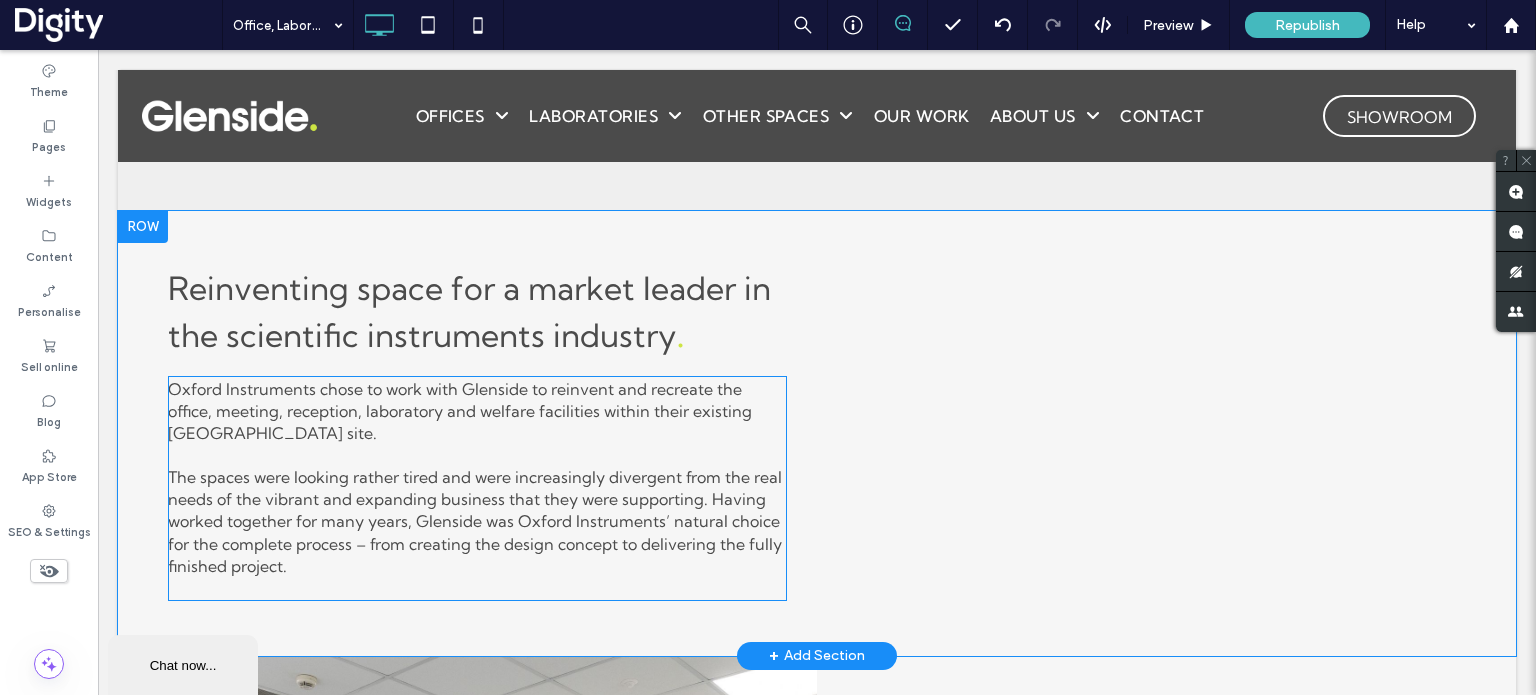 scroll, scrollTop: 1100, scrollLeft: 0, axis: vertical 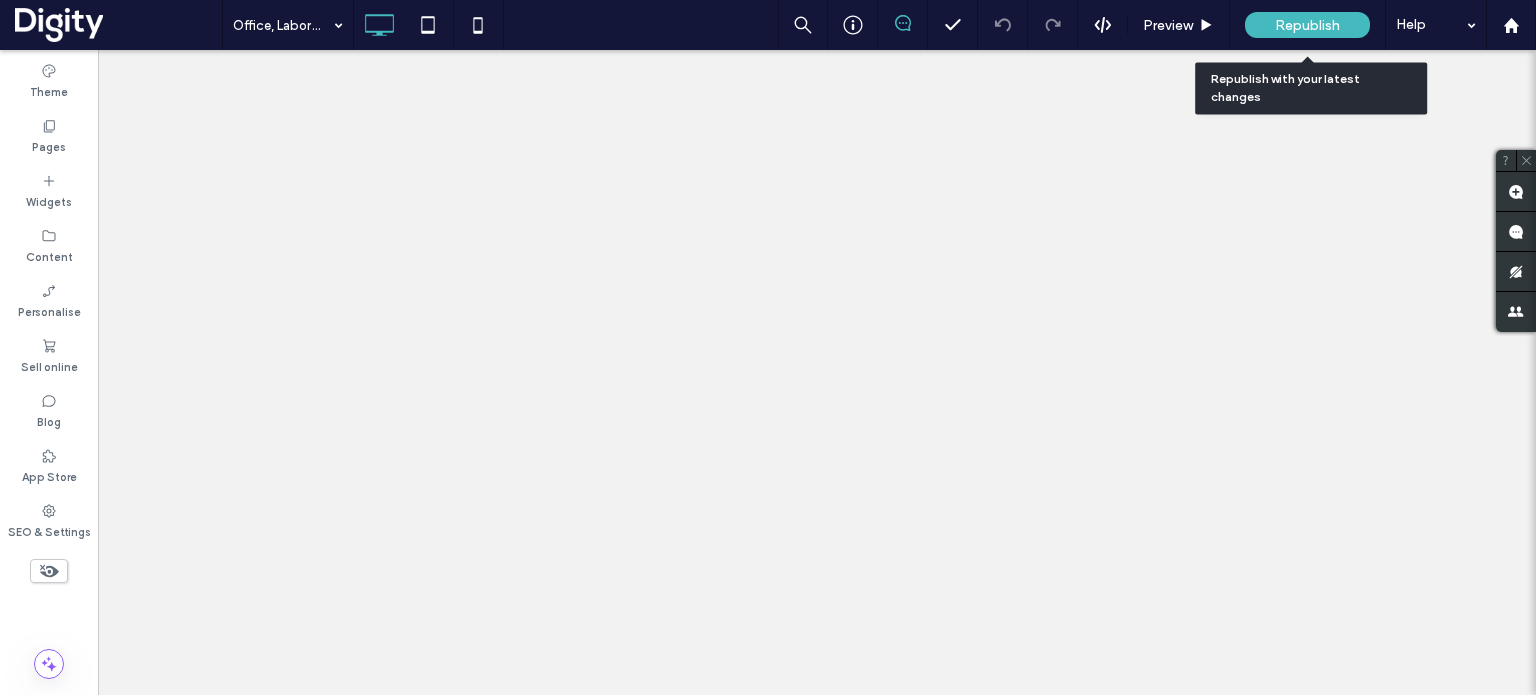 click on "Republish" at bounding box center [1307, 25] 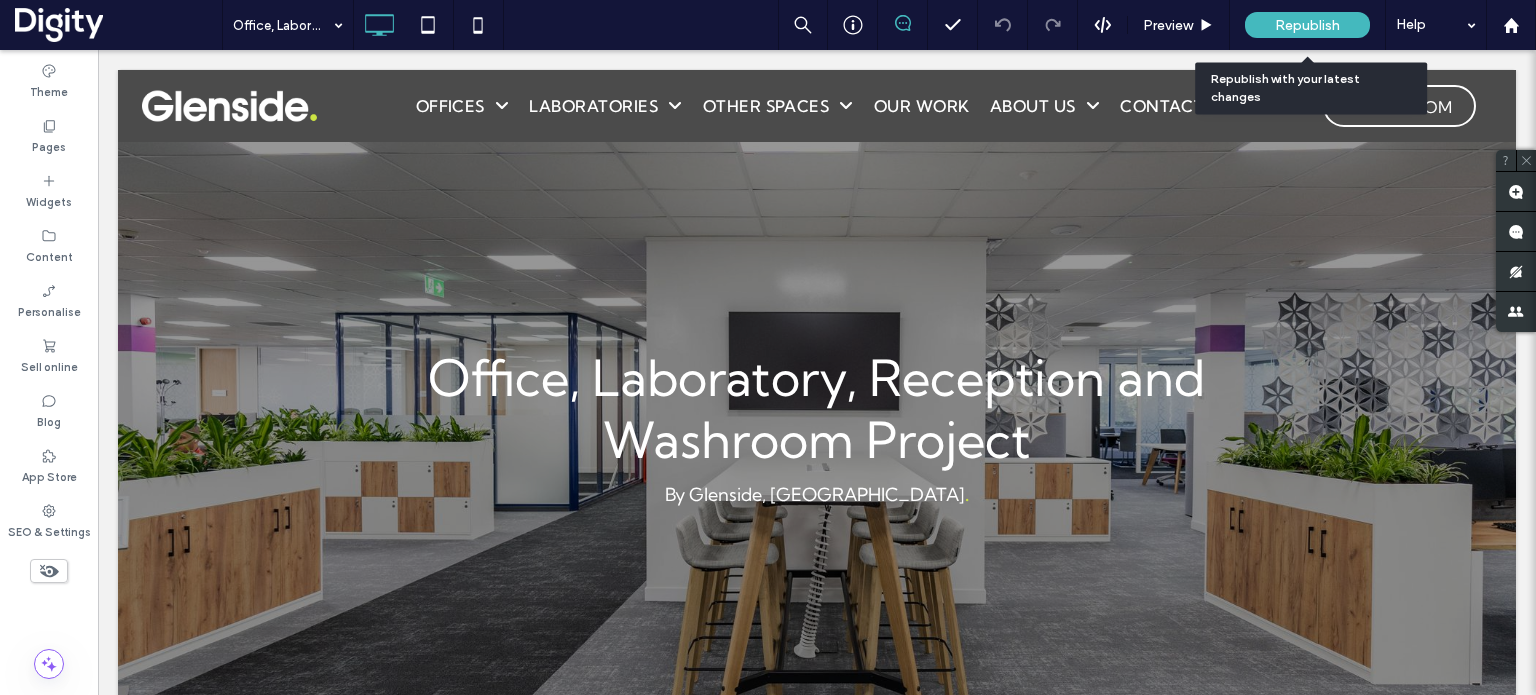 scroll, scrollTop: 900, scrollLeft: 0, axis: vertical 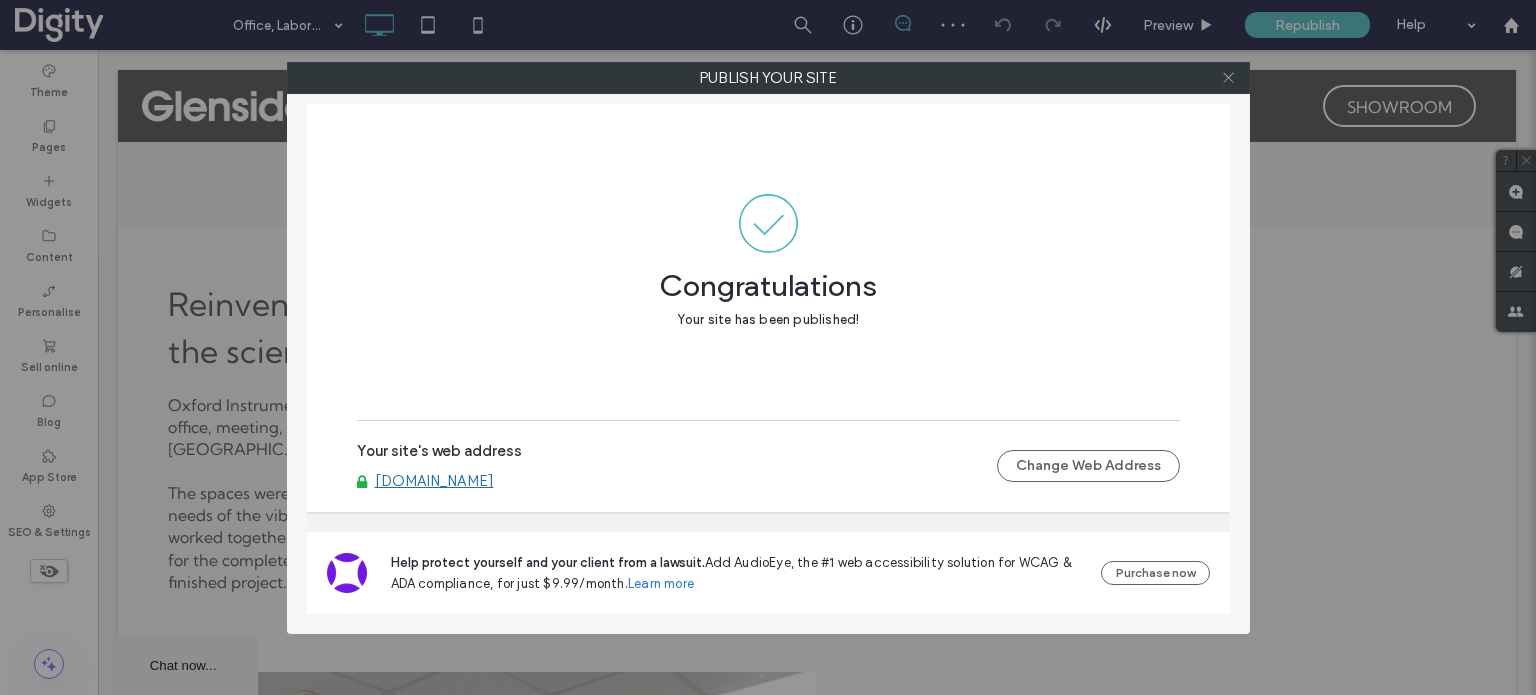 click 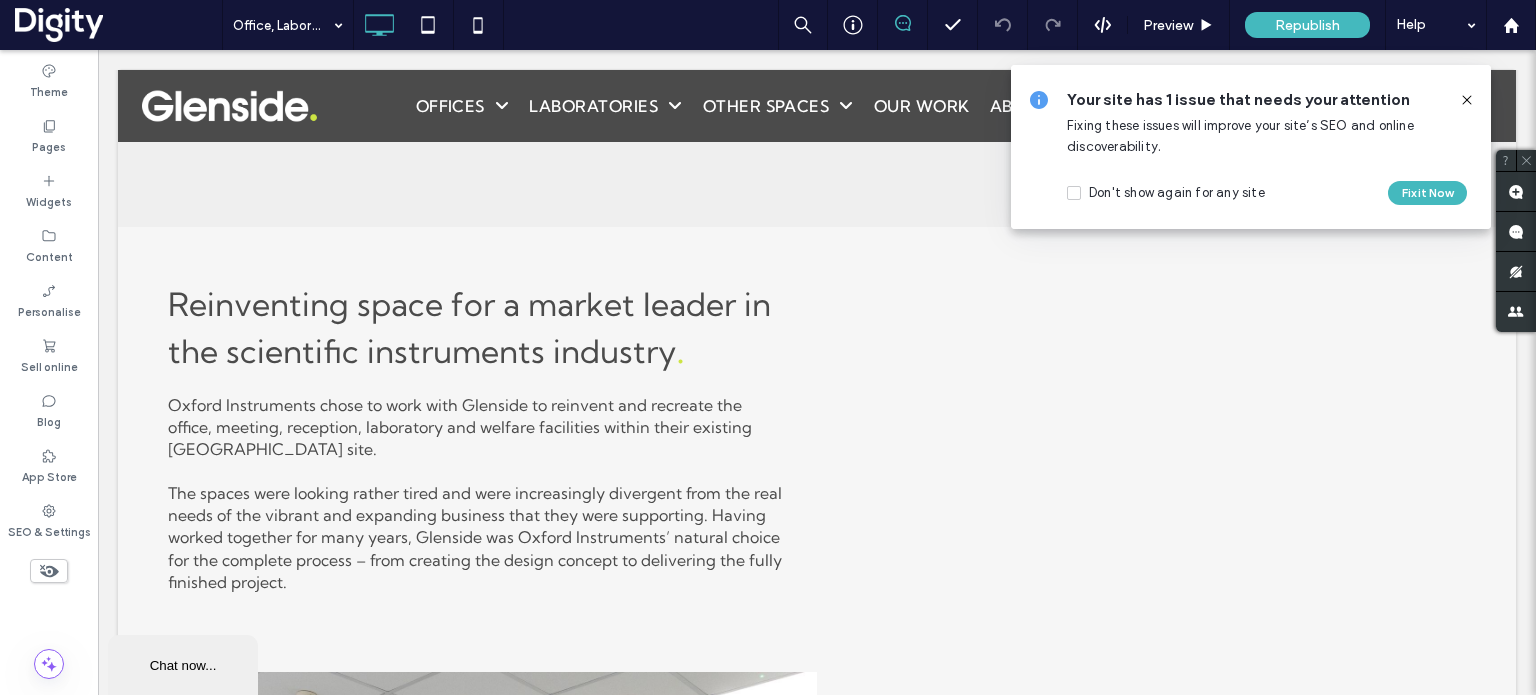 drag, startPoint x: 1463, startPoint y: 91, endPoint x: 1365, endPoint y: 41, distance: 110.01818 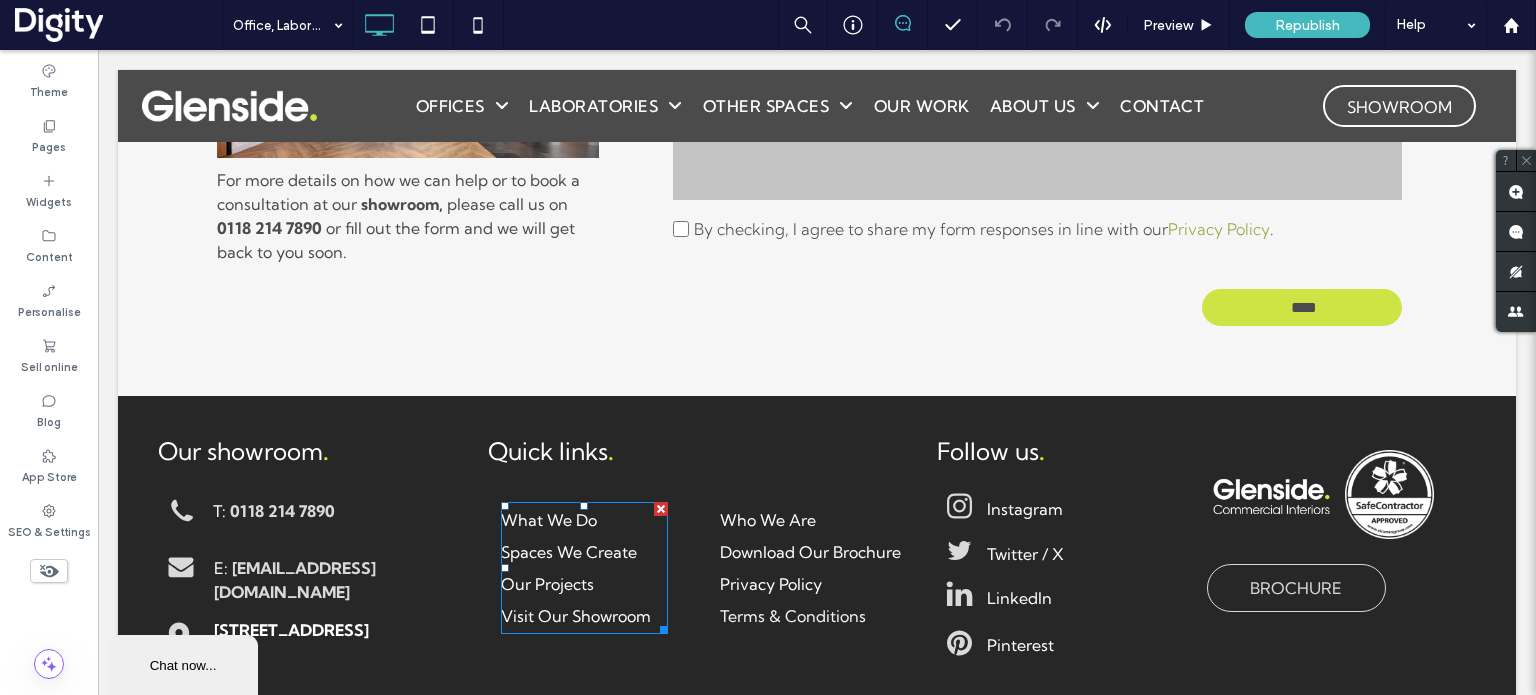 scroll, scrollTop: 8854, scrollLeft: 0, axis: vertical 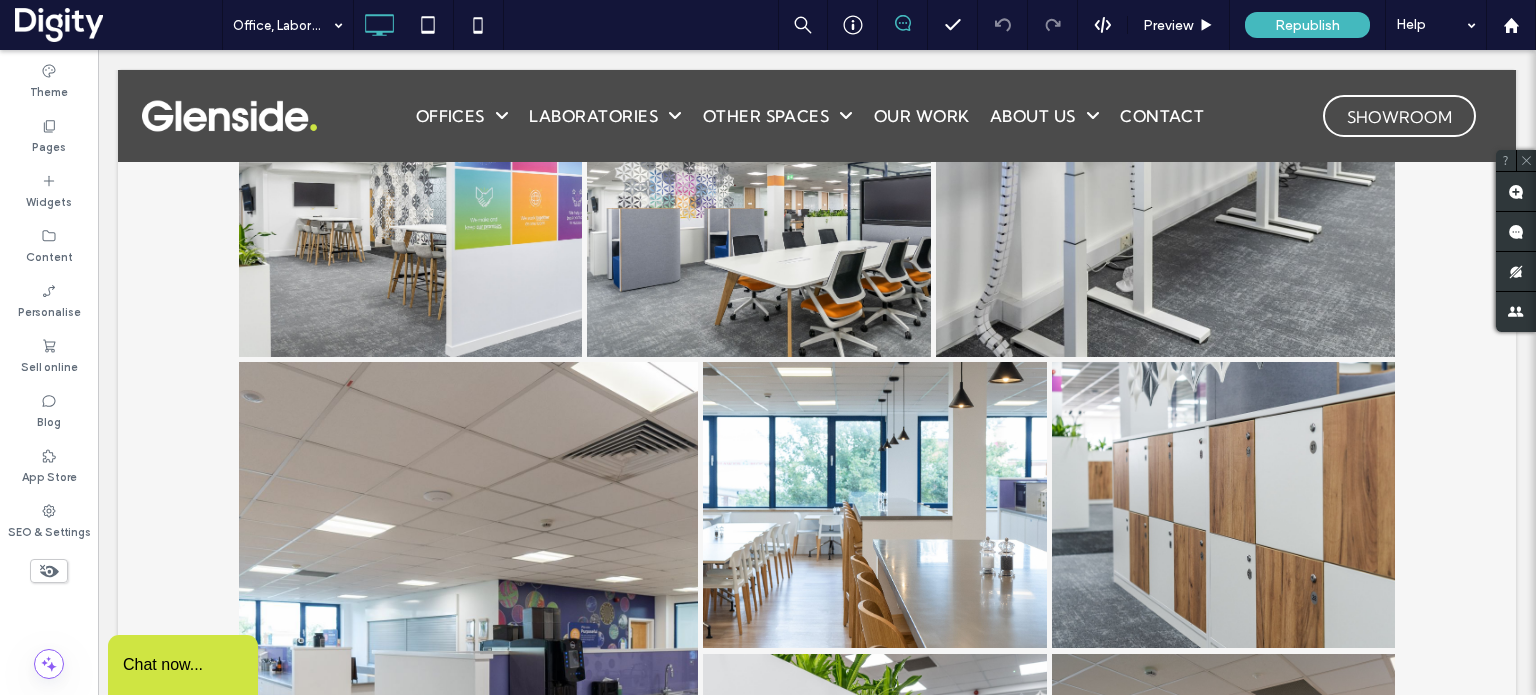 click at bounding box center (118, 25) 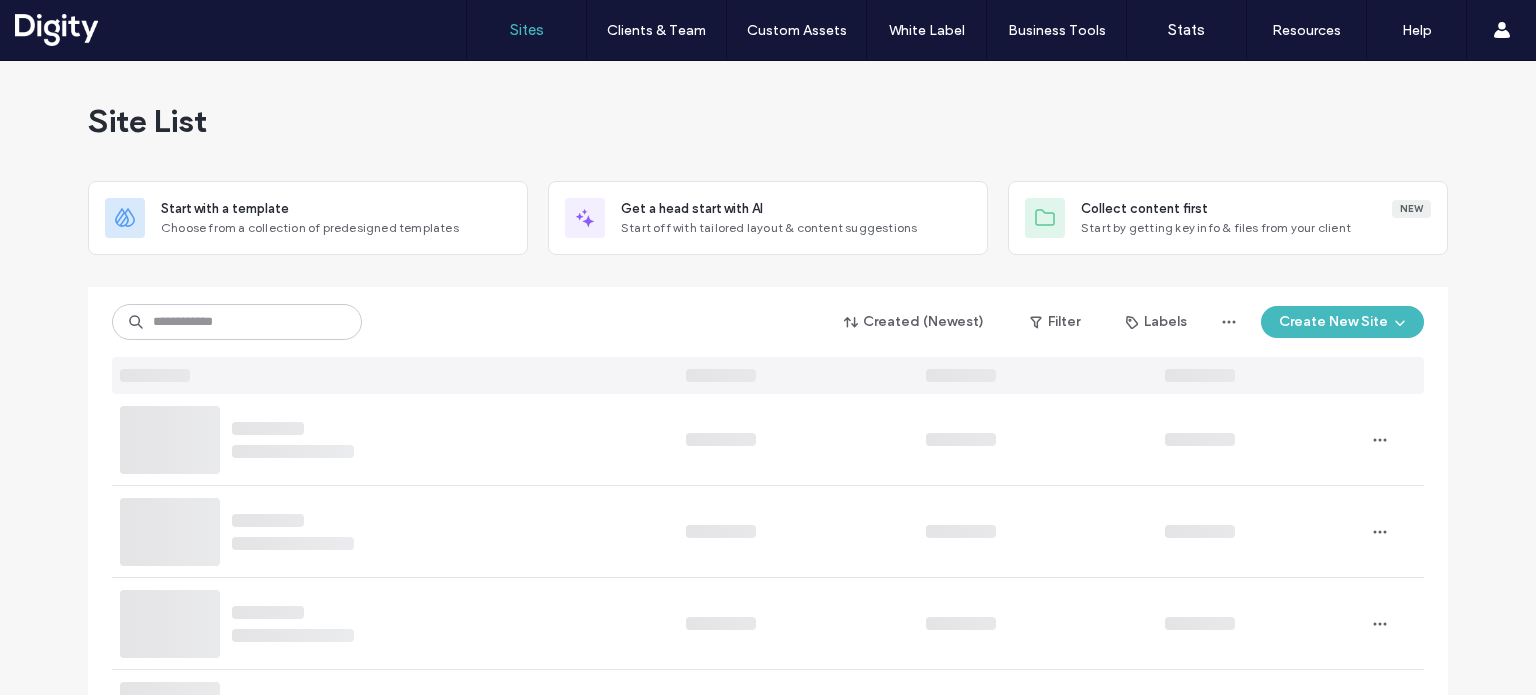 scroll, scrollTop: 0, scrollLeft: 0, axis: both 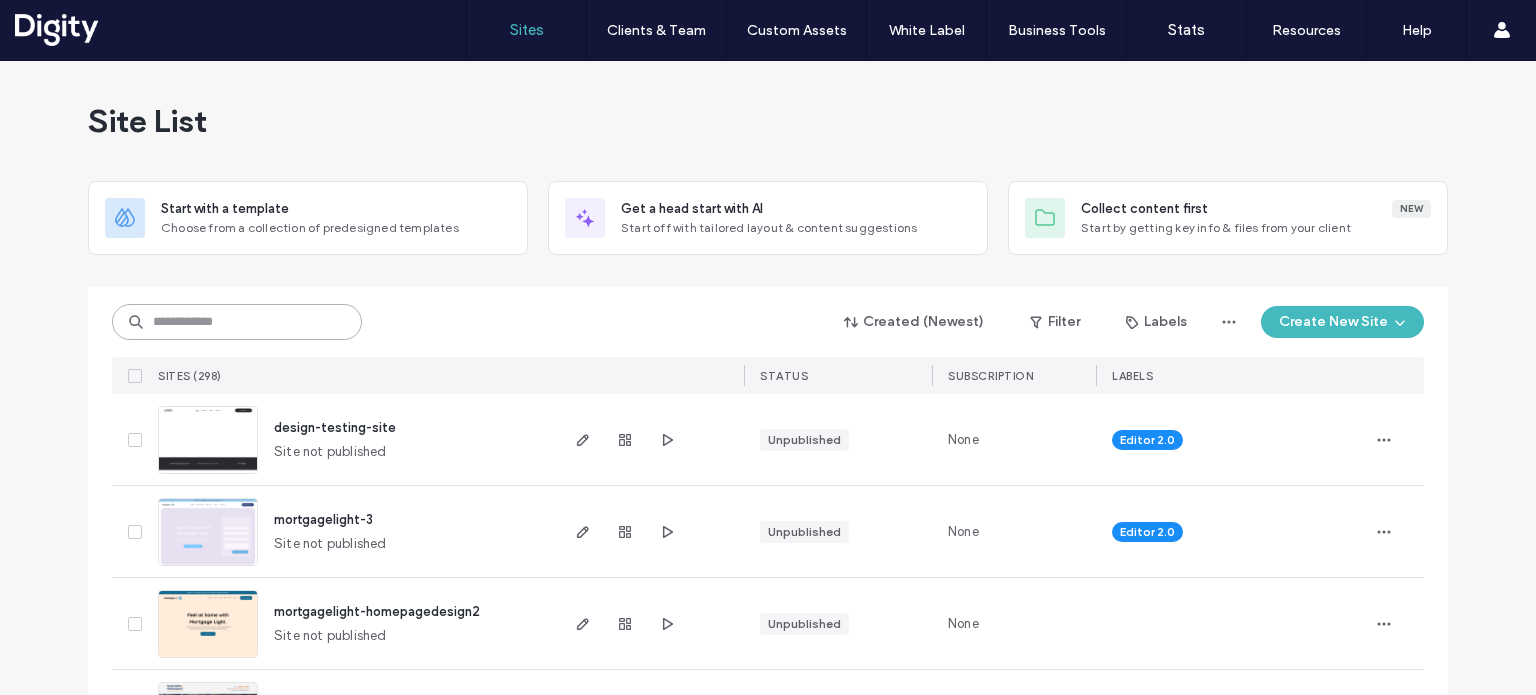 click at bounding box center [237, 322] 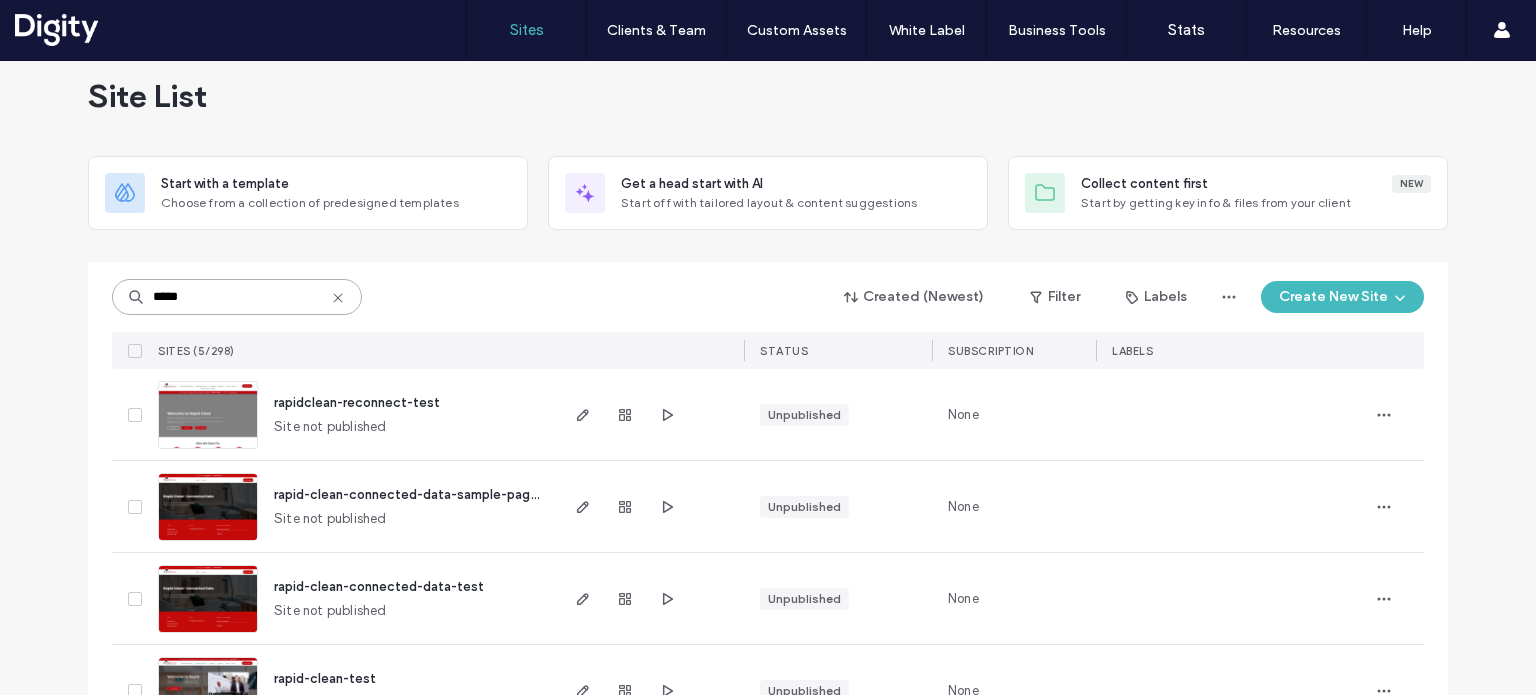 scroll, scrollTop: 182, scrollLeft: 0, axis: vertical 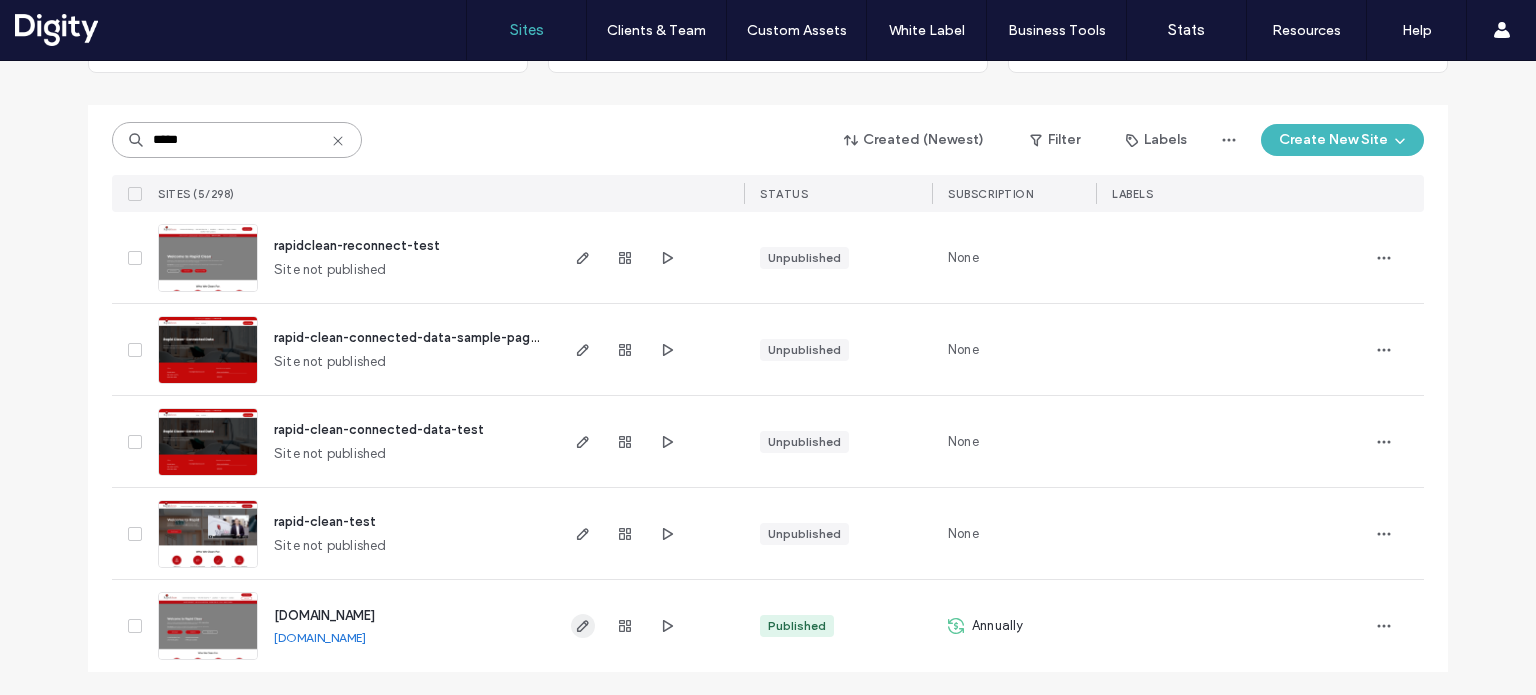 type on "*****" 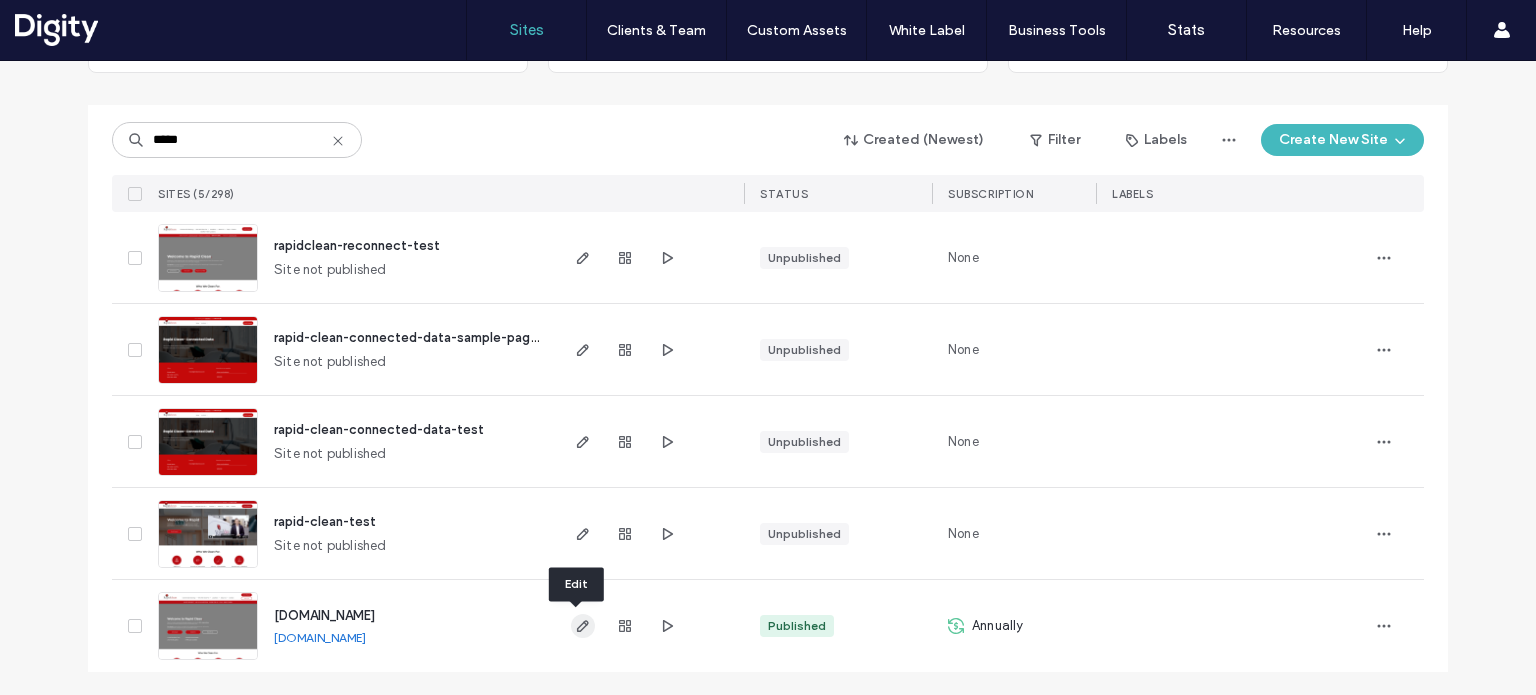click at bounding box center (583, 626) 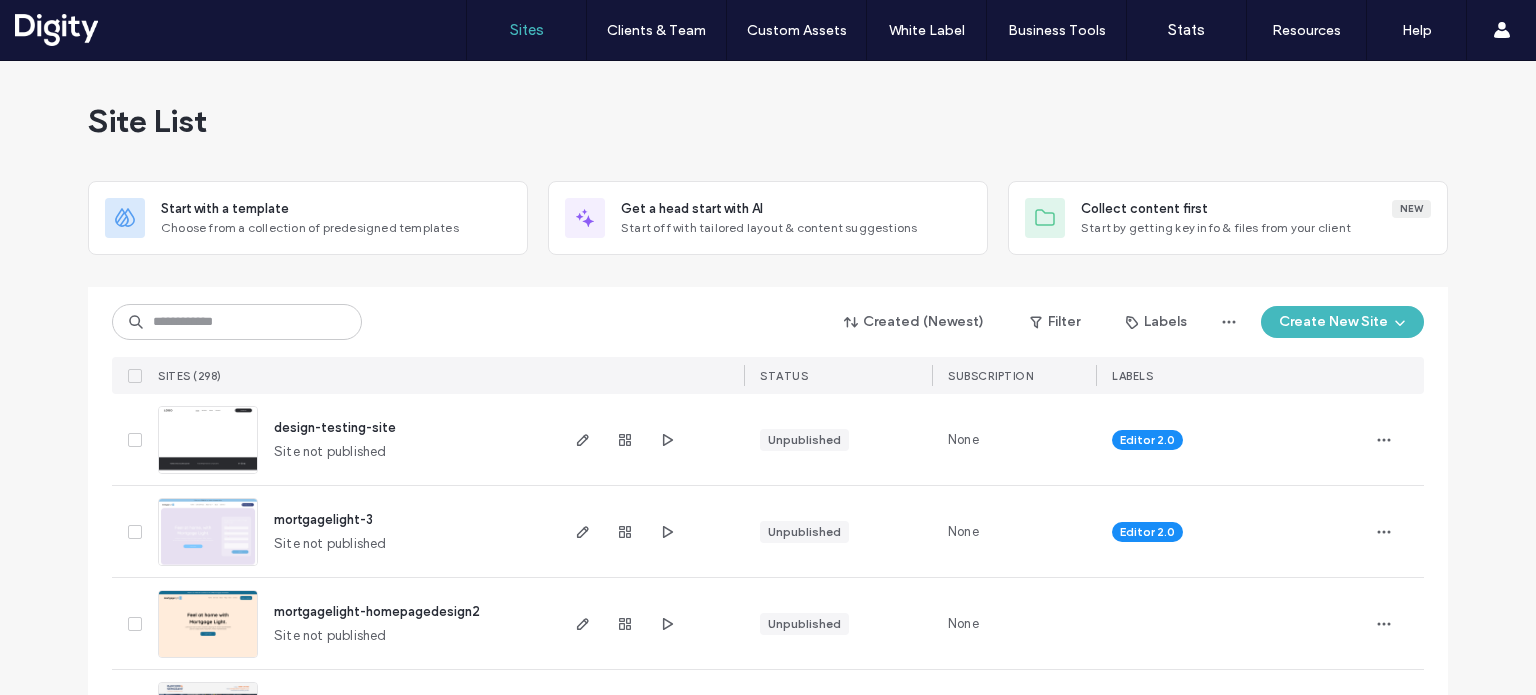scroll, scrollTop: 0, scrollLeft: 0, axis: both 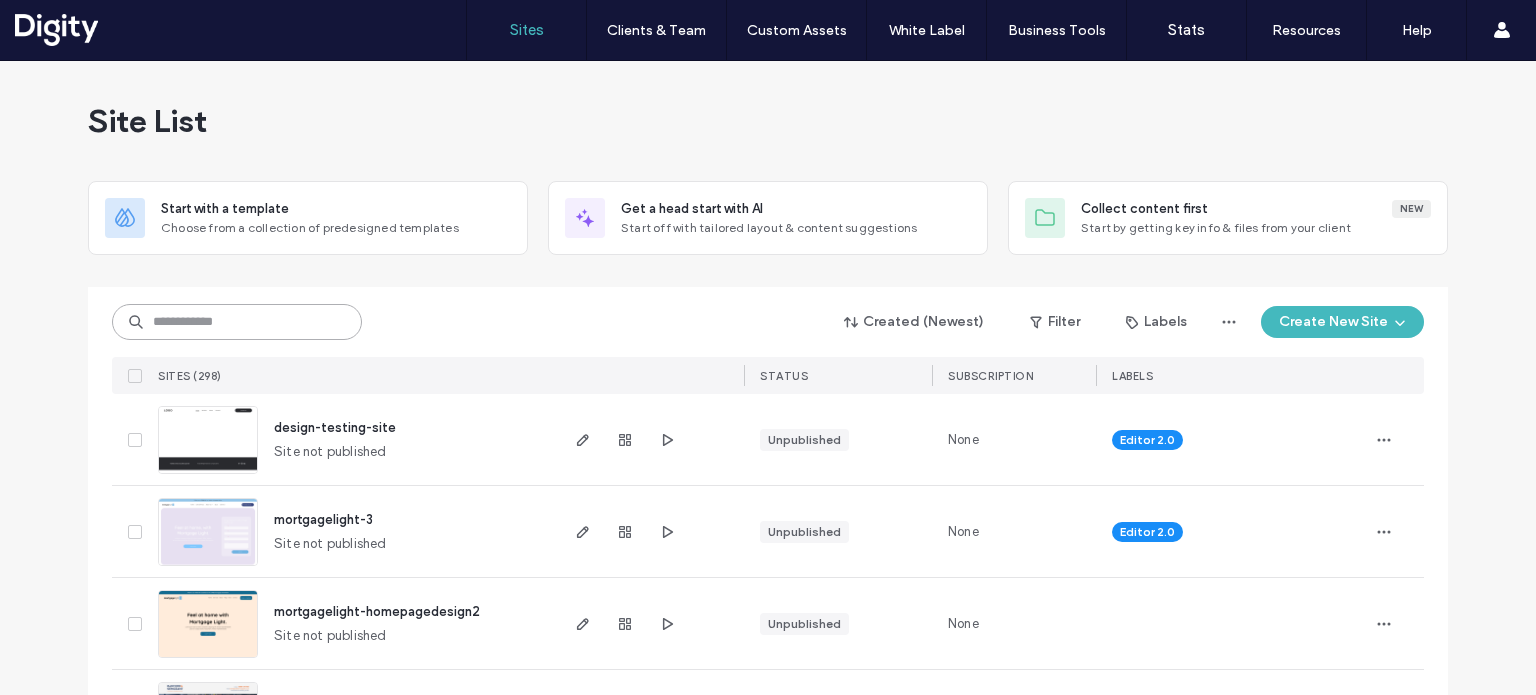 click at bounding box center (237, 322) 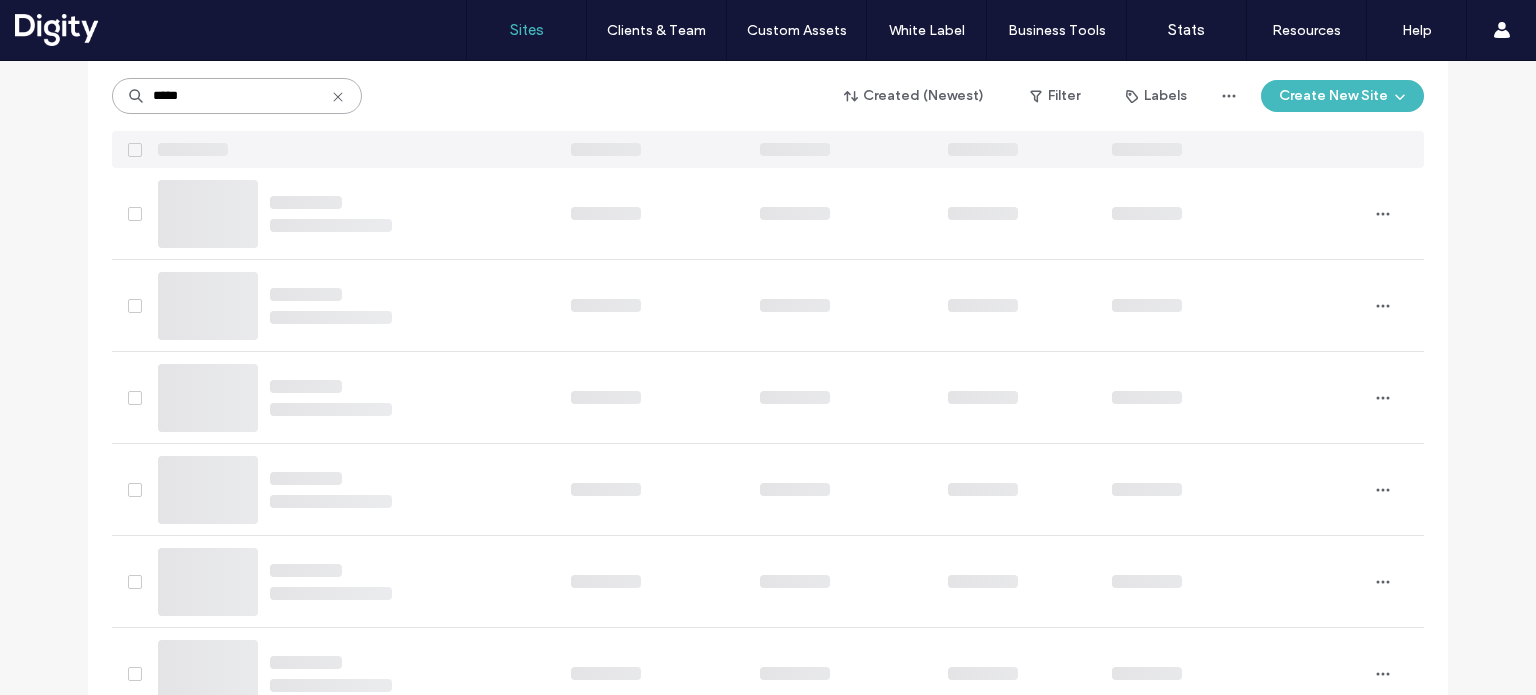 scroll, scrollTop: 182, scrollLeft: 0, axis: vertical 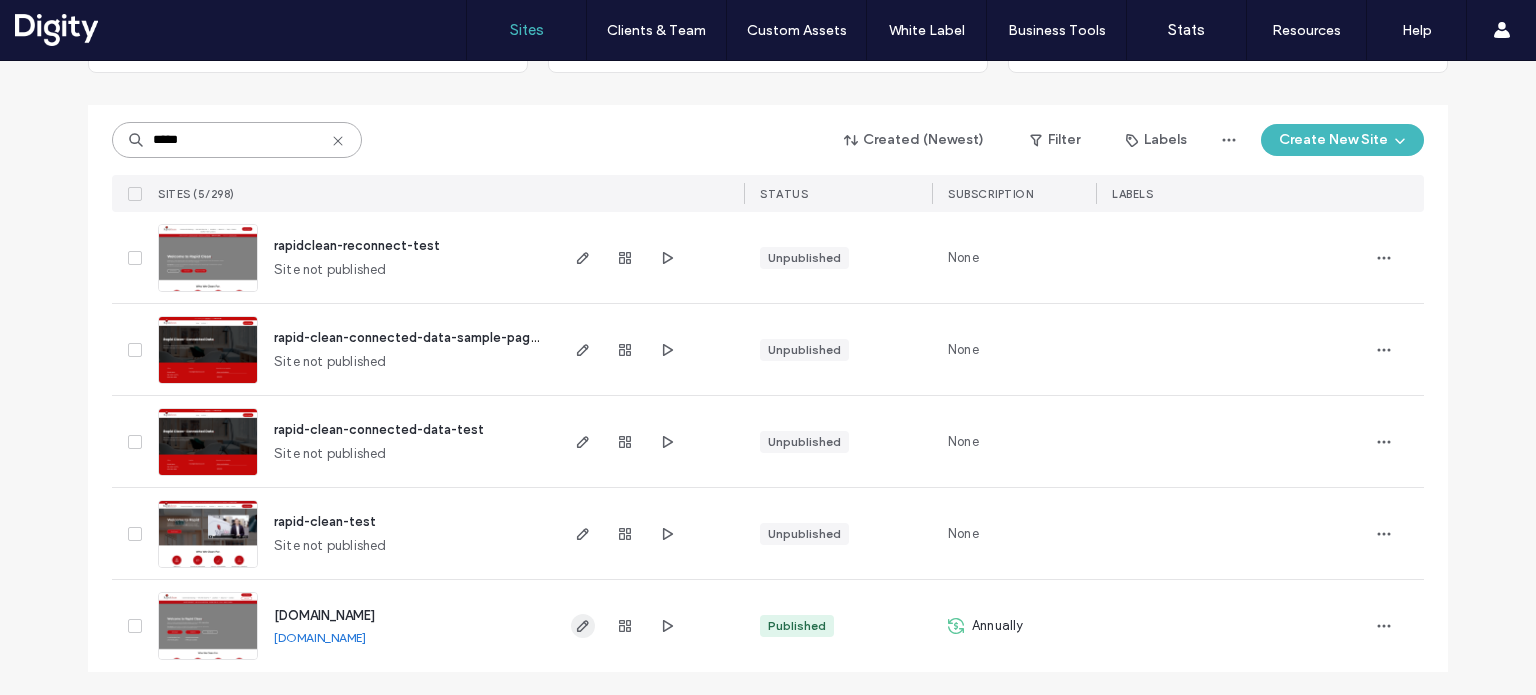 type on "*****" 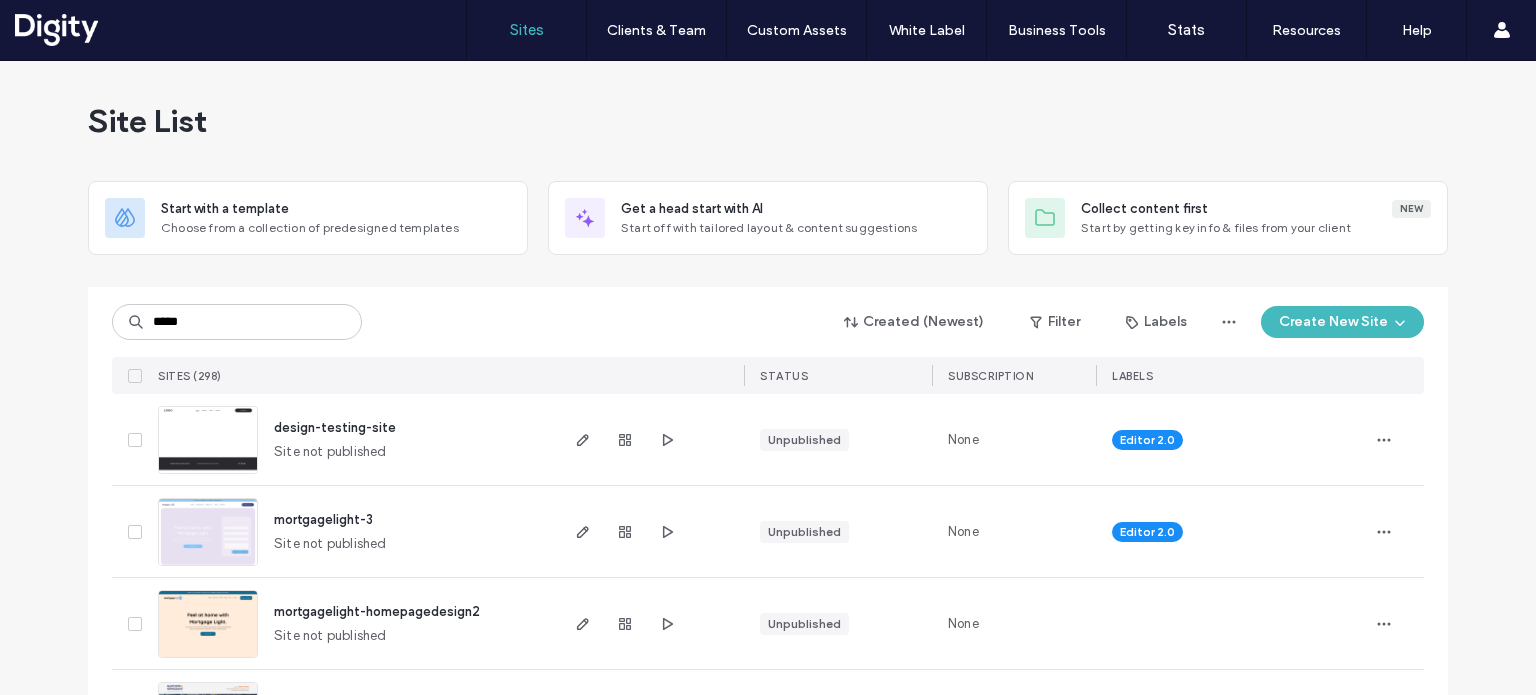 scroll, scrollTop: 0, scrollLeft: 0, axis: both 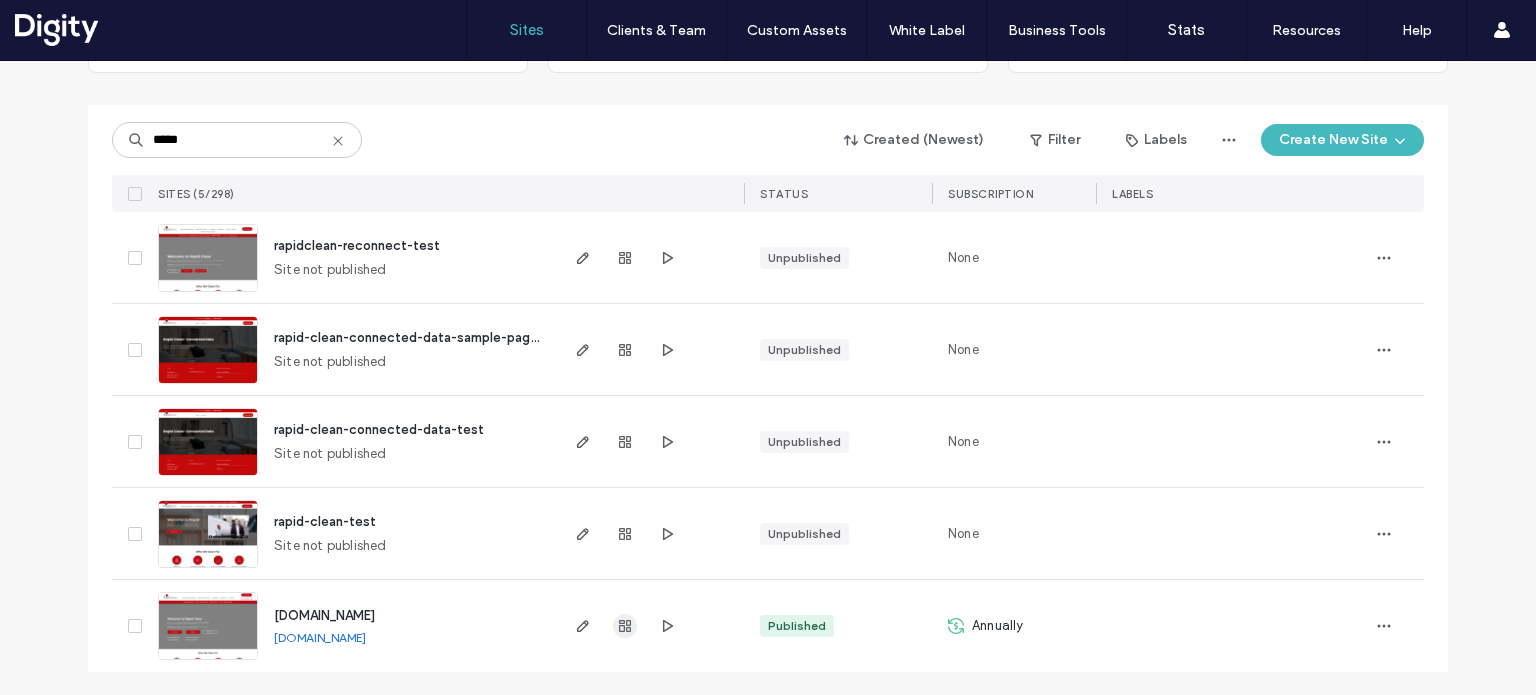 type on "*****" 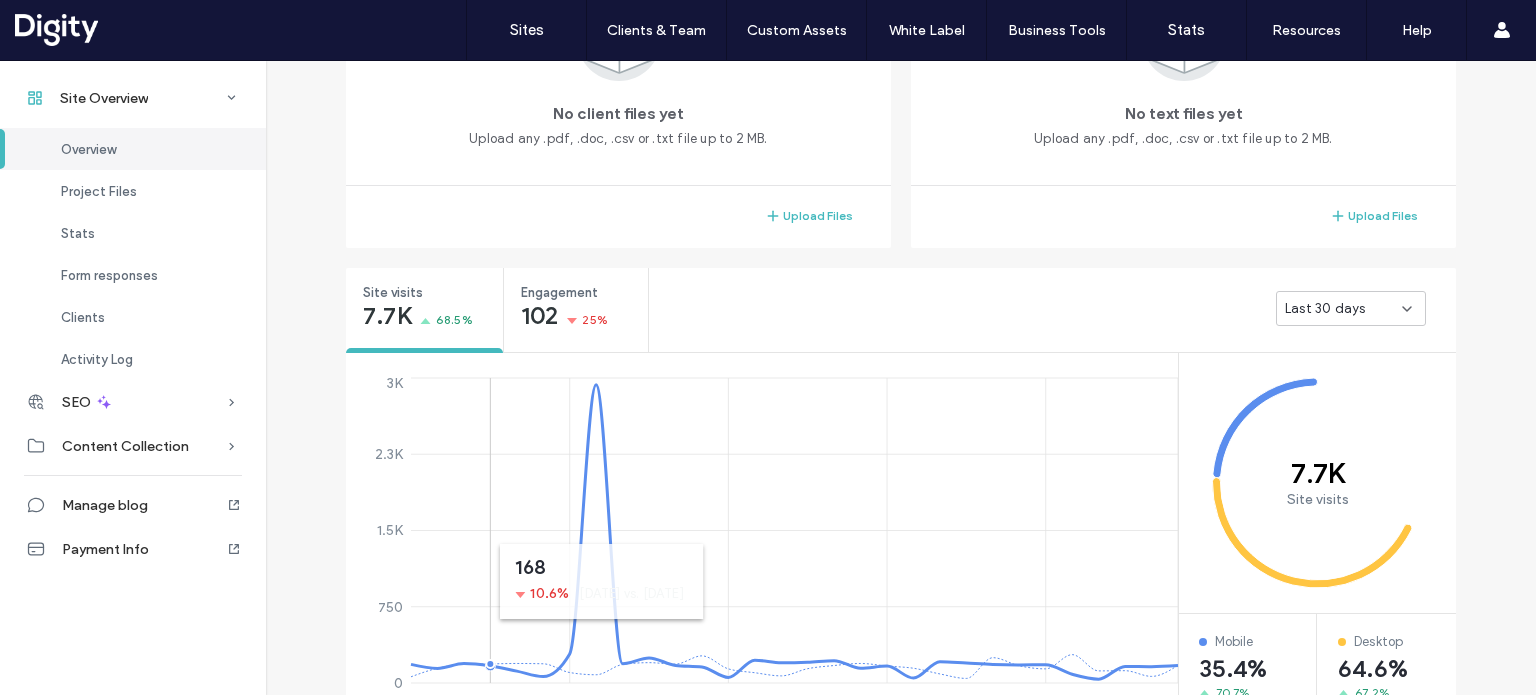scroll, scrollTop: 700, scrollLeft: 0, axis: vertical 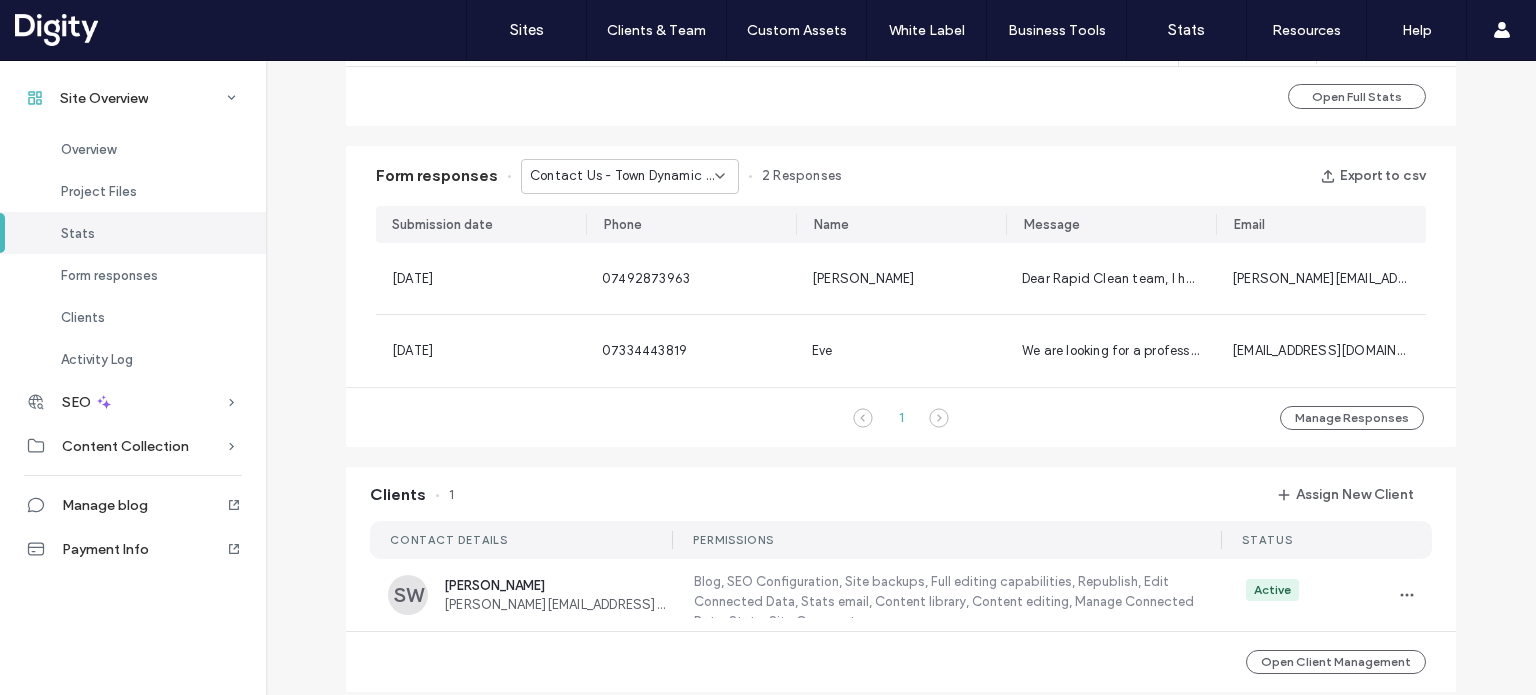click on "Contact Us - Town Dynamic Pages page" at bounding box center (622, 176) 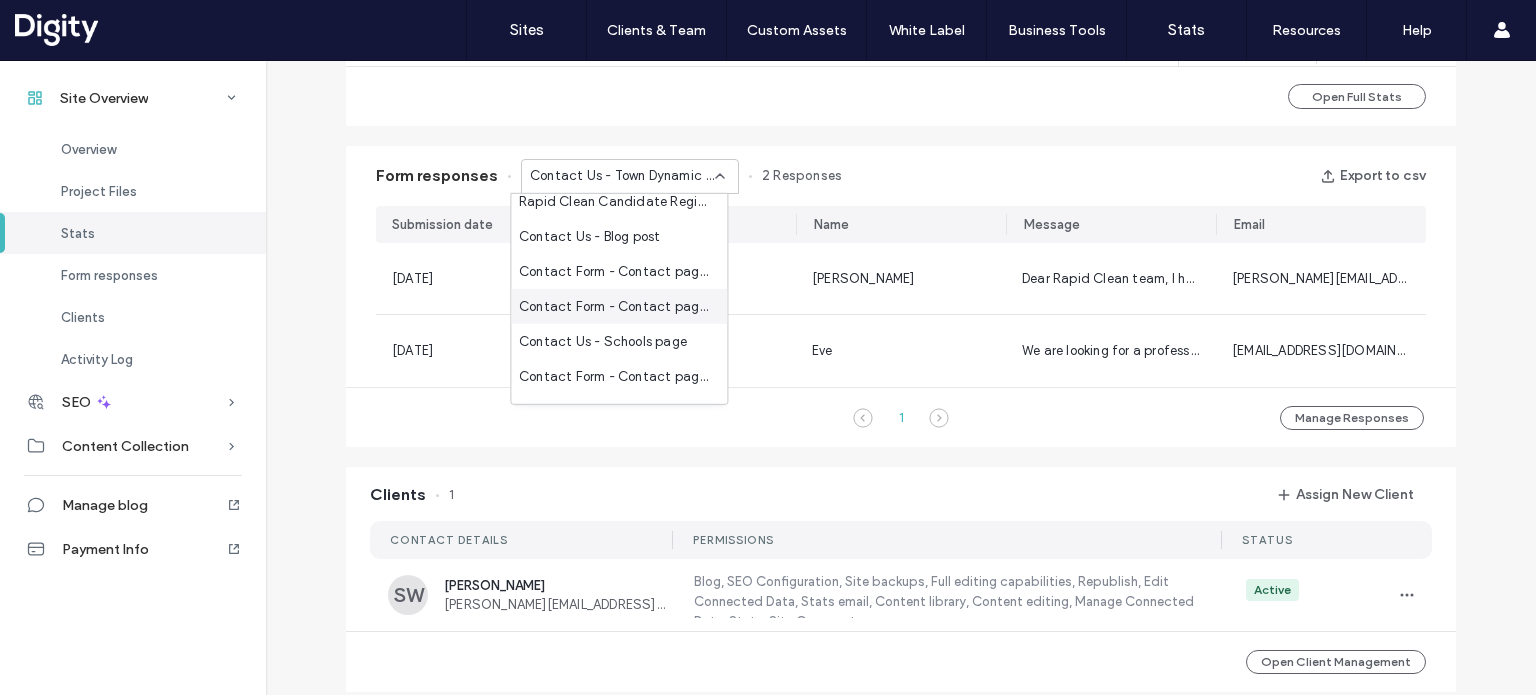 scroll, scrollTop: 600, scrollLeft: 0, axis: vertical 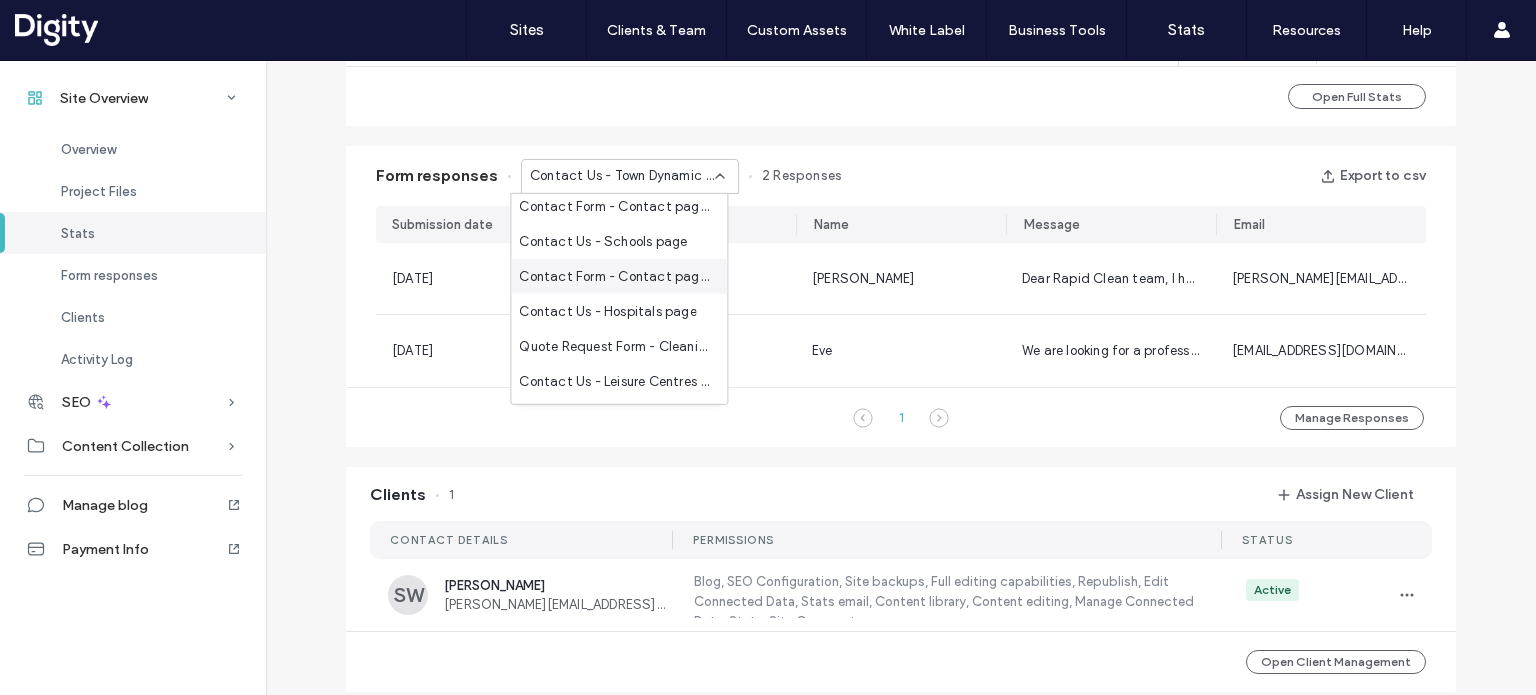 click on "Contact Form - Contact page - Contact page" at bounding box center (615, 276) 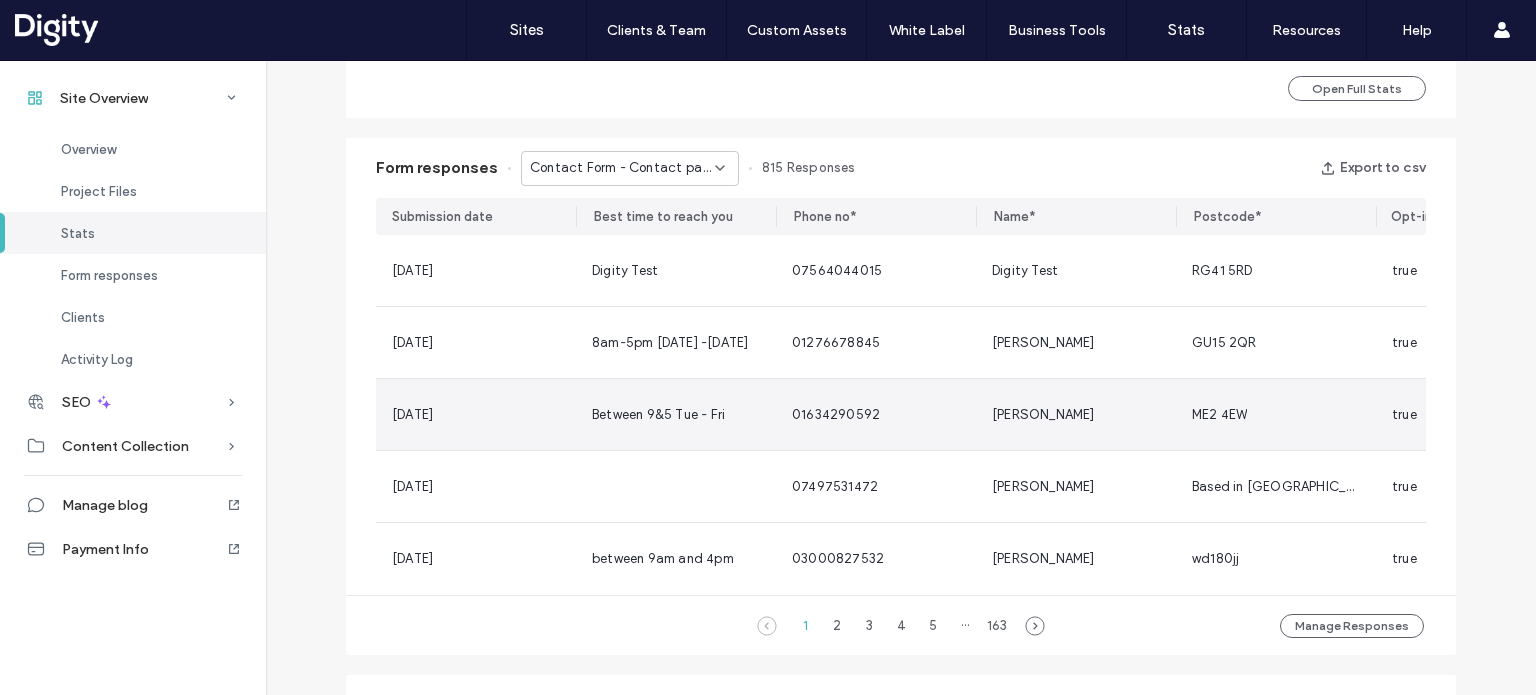 scroll, scrollTop: 1240, scrollLeft: 0, axis: vertical 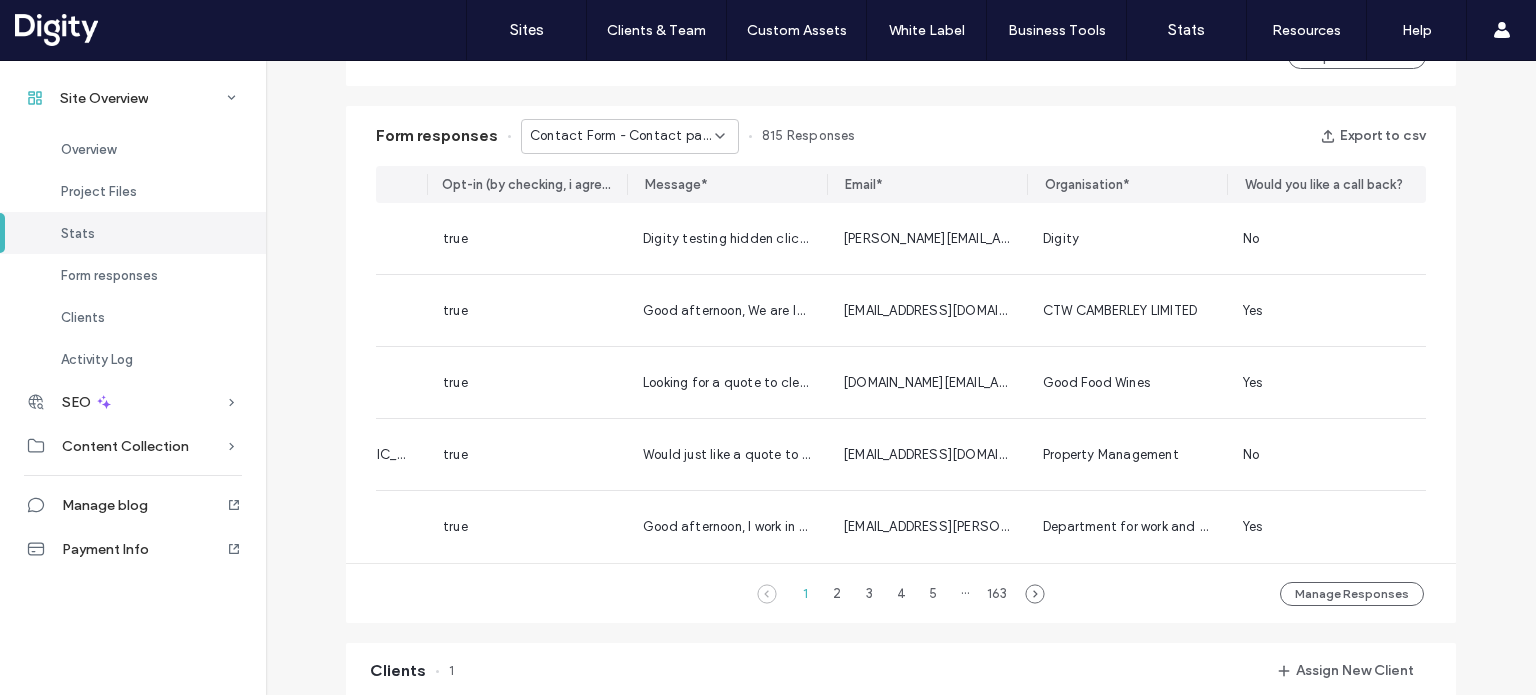 click on "1 2 3 4 5 ··· 163 Manage Responses" at bounding box center [901, 593] 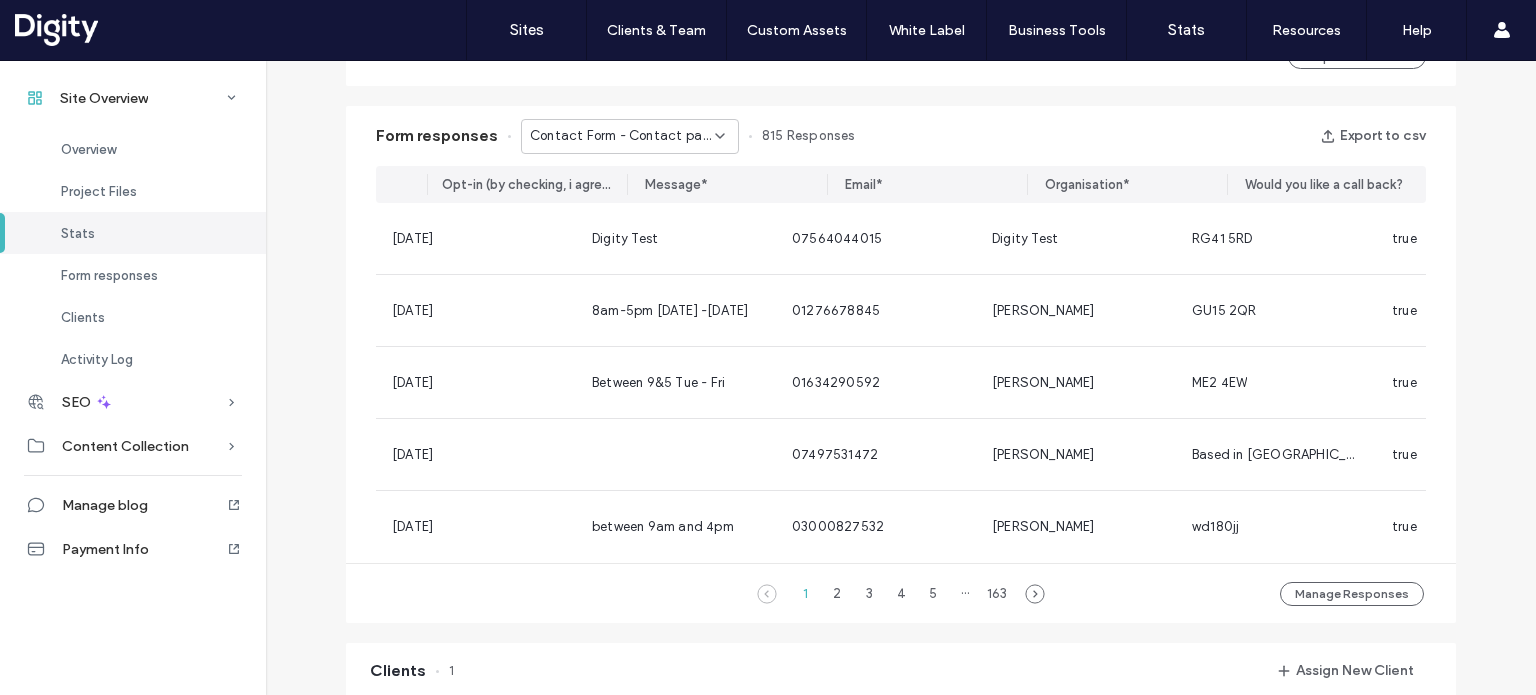 scroll, scrollTop: 0, scrollLeft: 0, axis: both 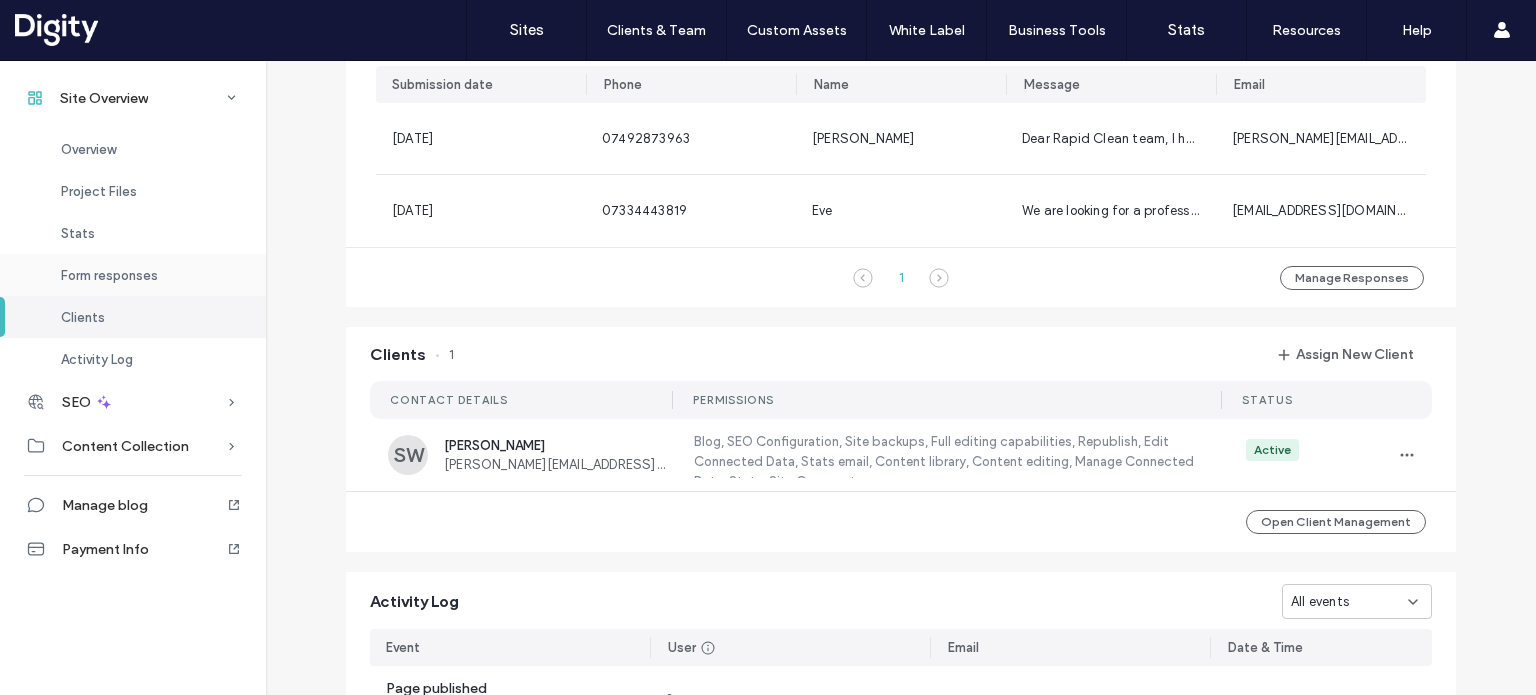 click on "Form responses" at bounding box center (109, 275) 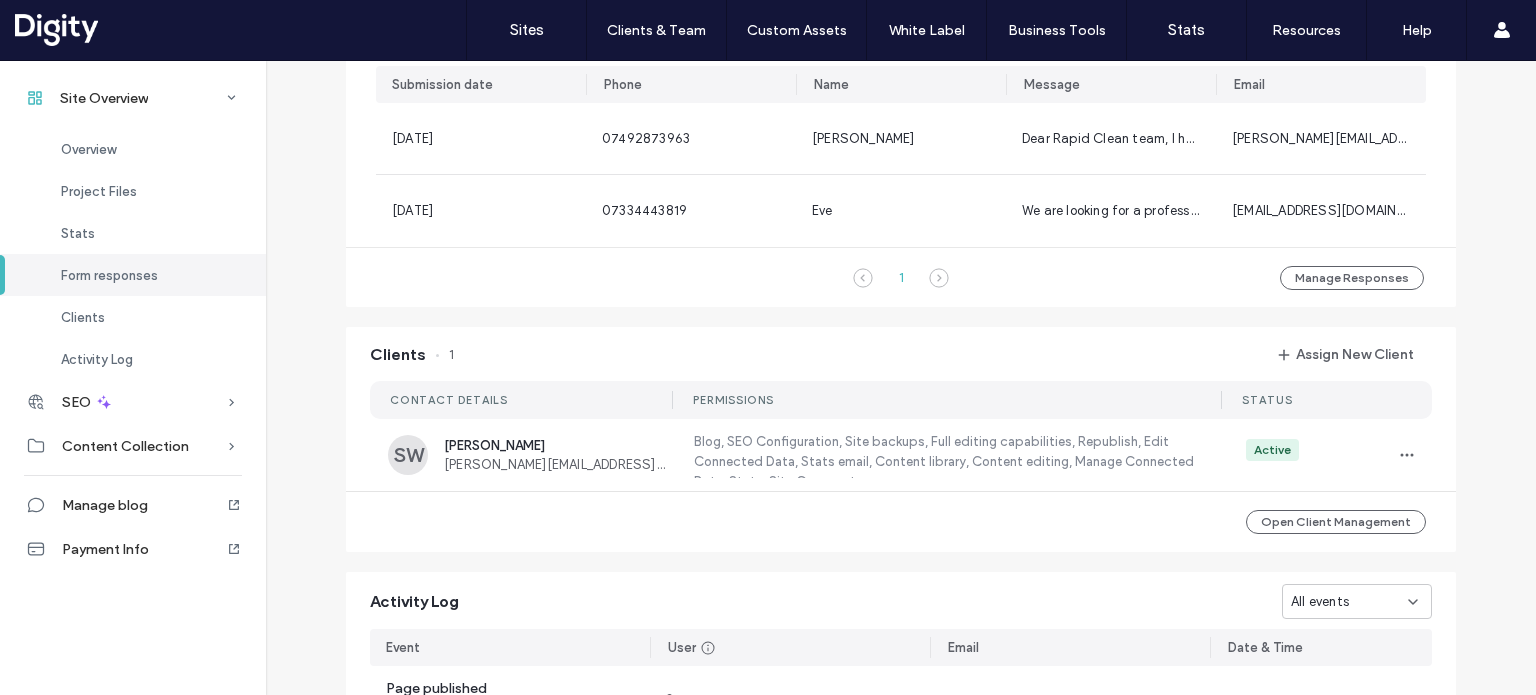 scroll, scrollTop: 1276, scrollLeft: 0, axis: vertical 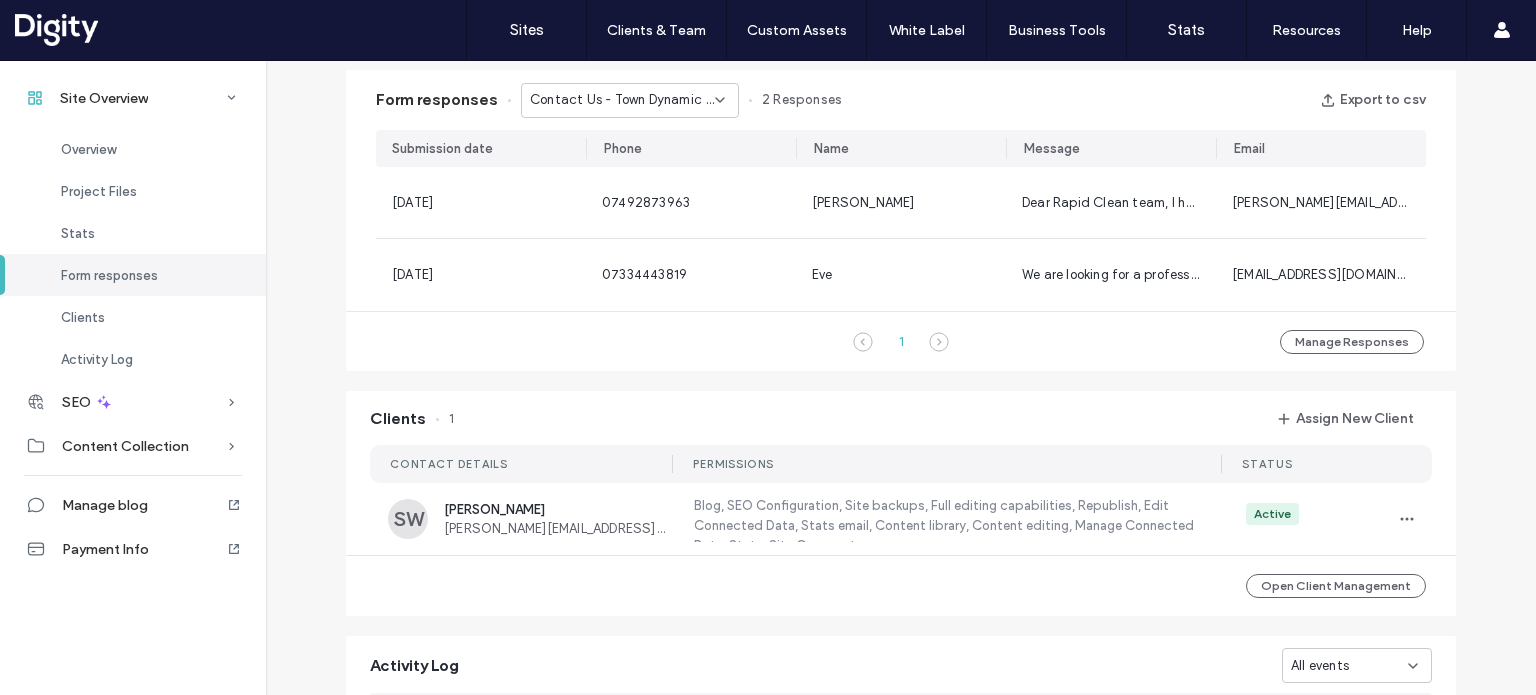 click on "Form responses" at bounding box center (109, 275) 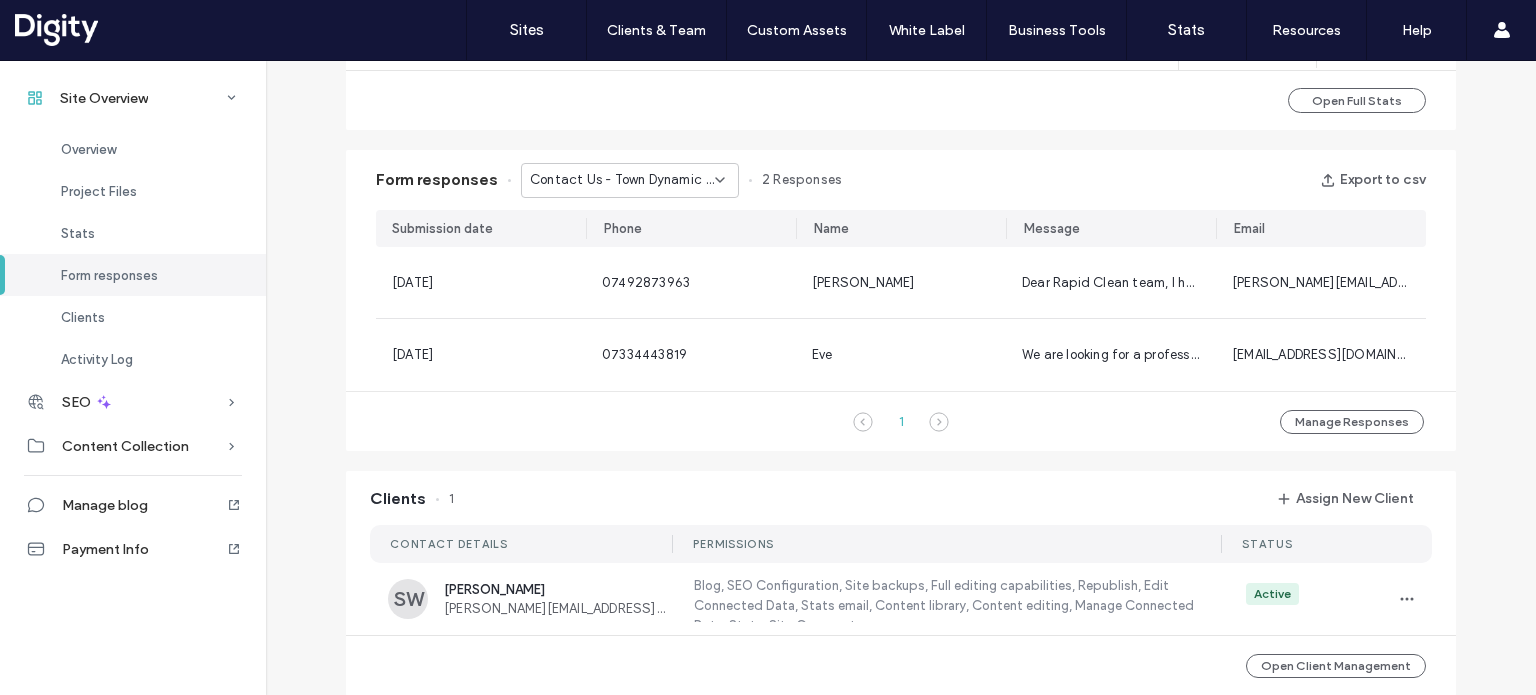 scroll, scrollTop: 1076, scrollLeft: 0, axis: vertical 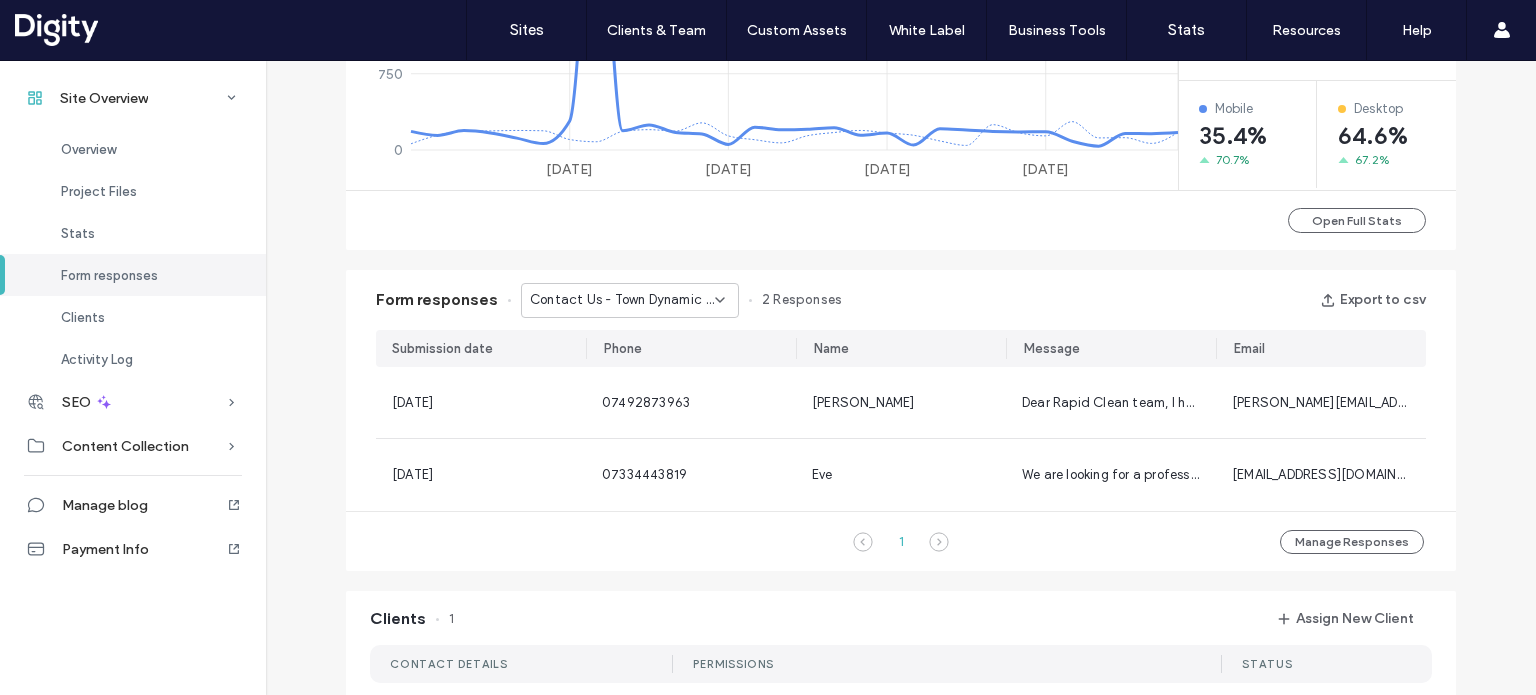 click on "Contact Us - Town Dynamic Pages page" at bounding box center [622, 300] 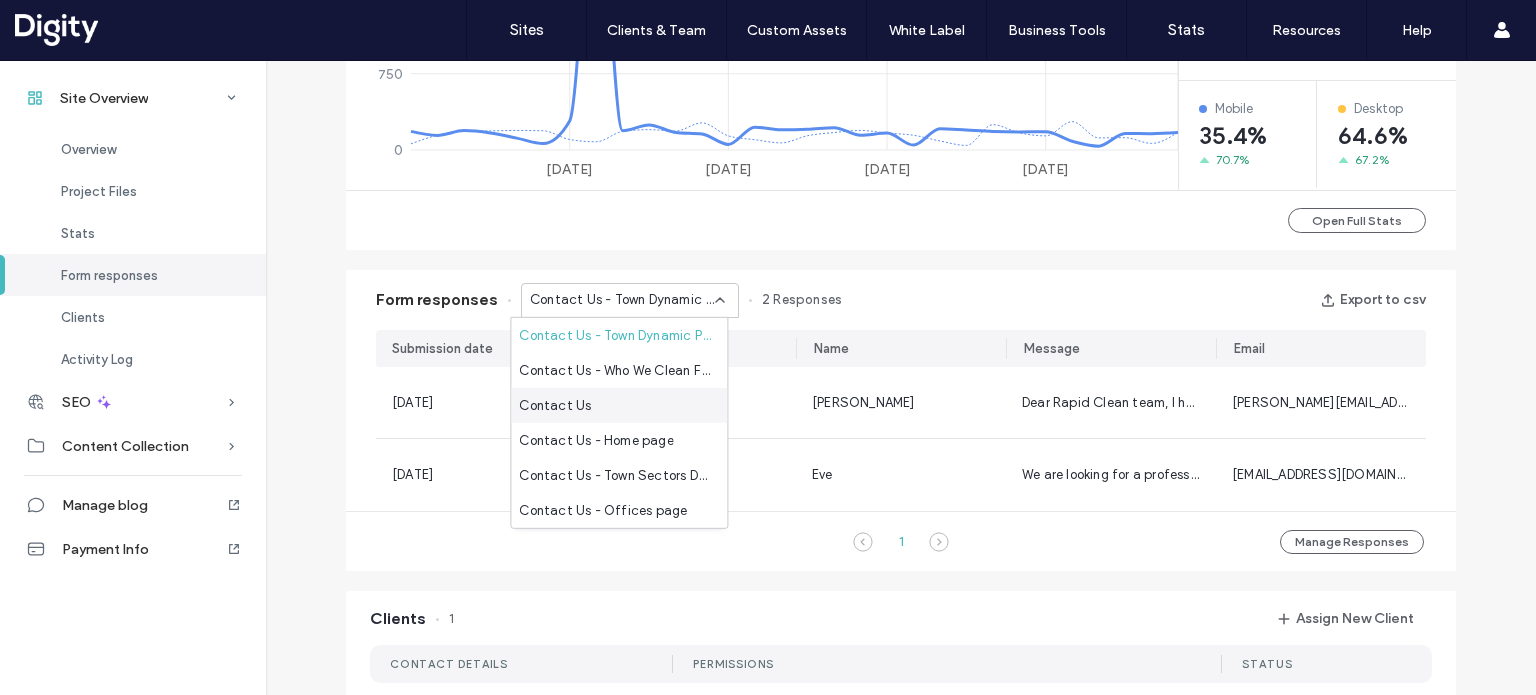 scroll, scrollTop: 100, scrollLeft: 0, axis: vertical 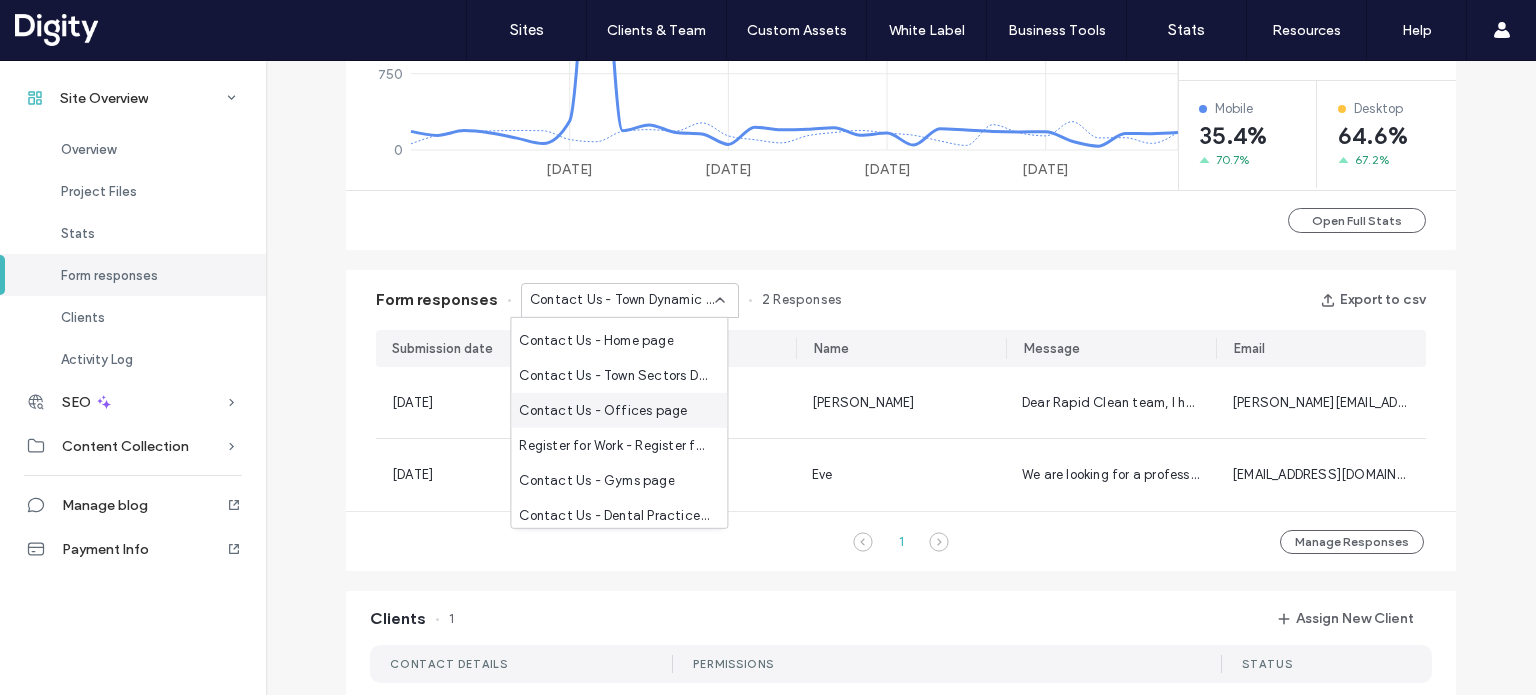 click on "Form responses" at bounding box center (133, 275) 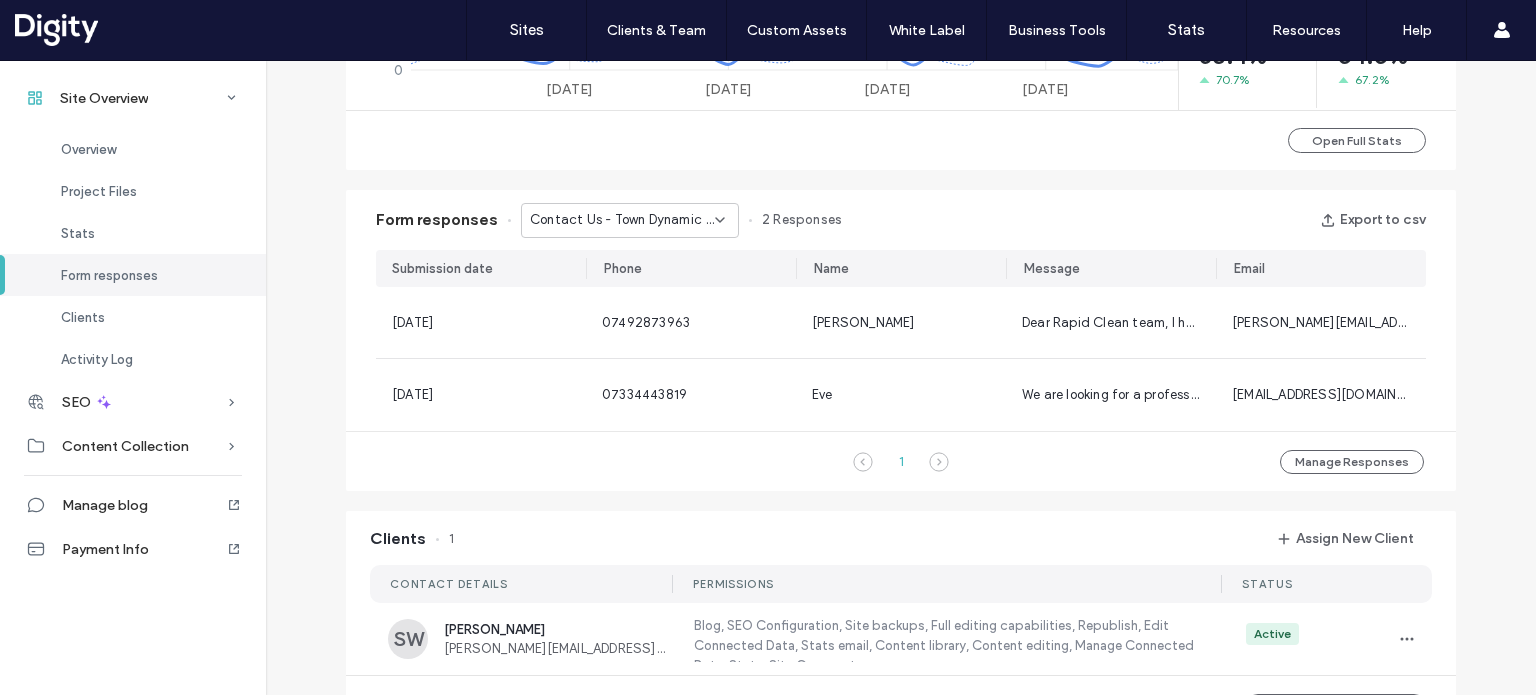 scroll, scrollTop: 1276, scrollLeft: 0, axis: vertical 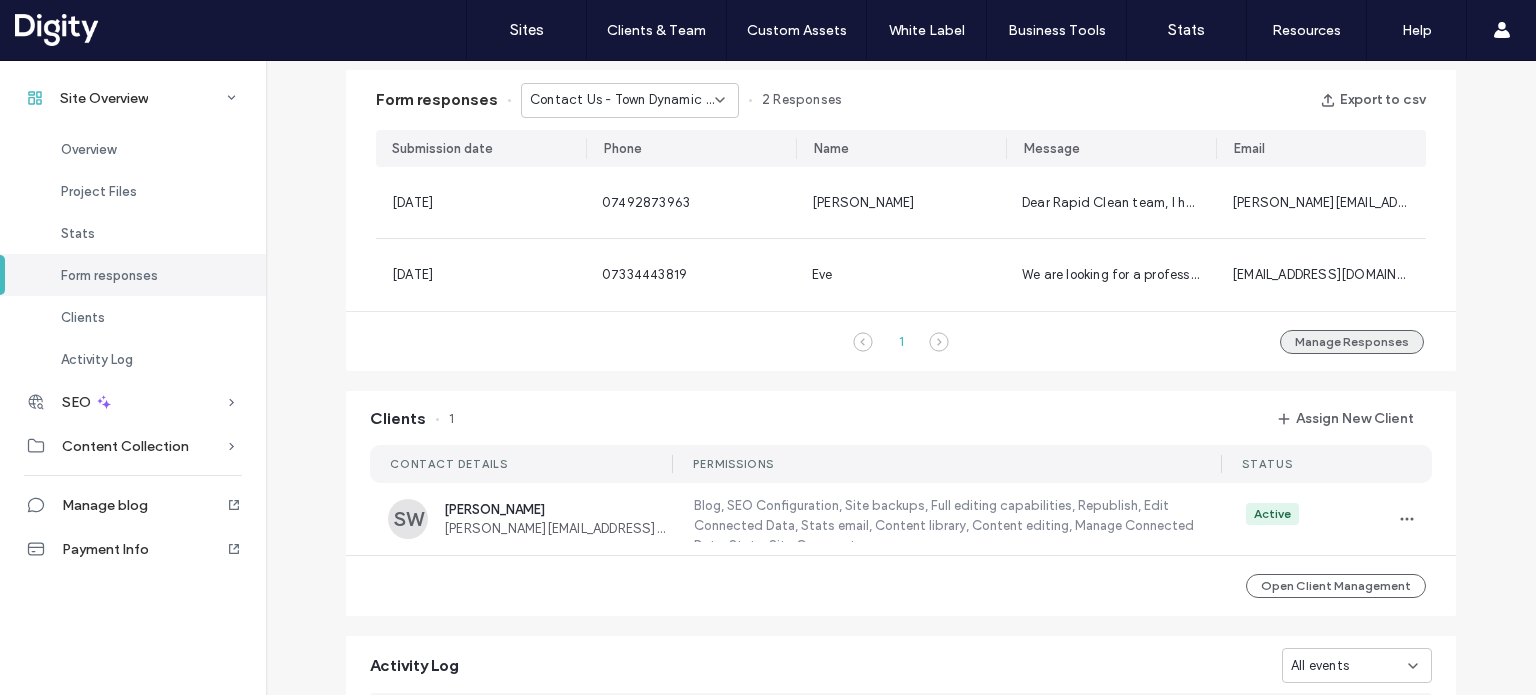click on "Manage Responses" at bounding box center [1352, 342] 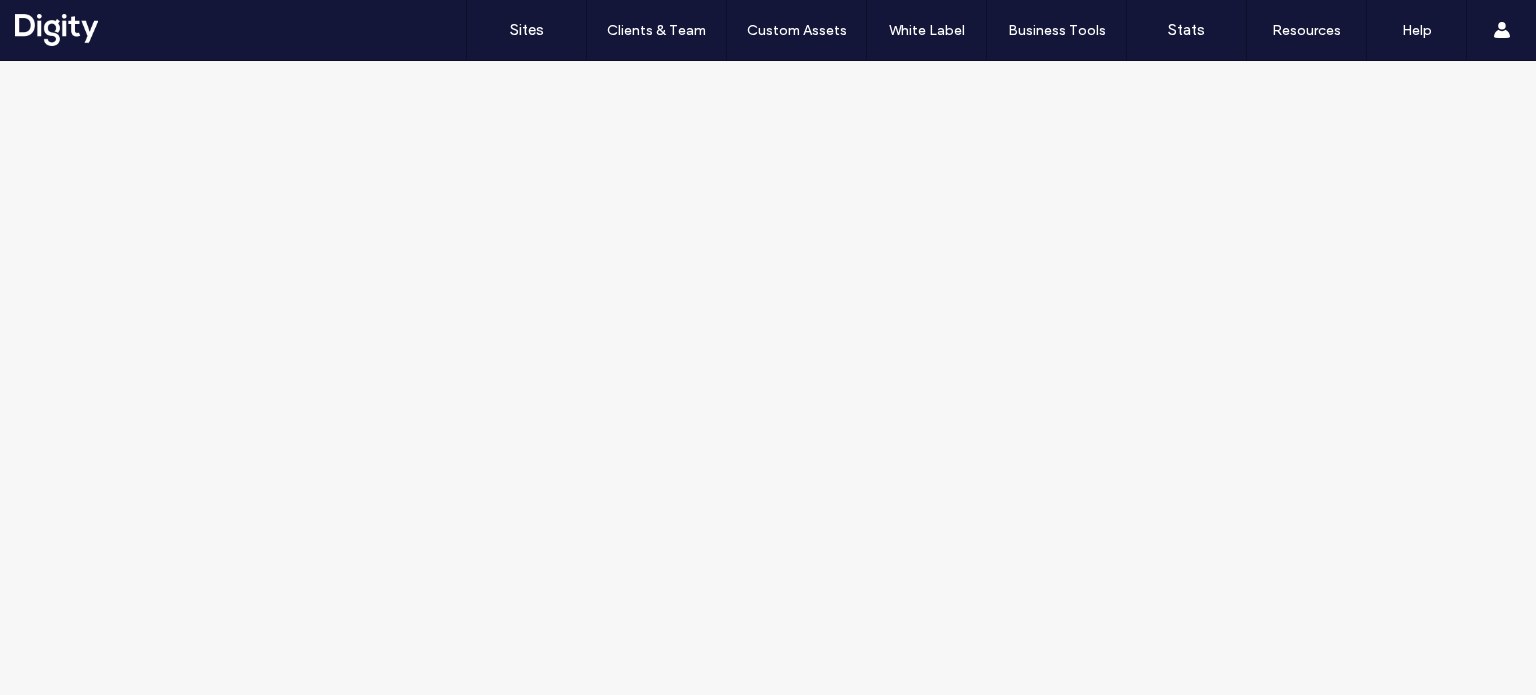 scroll, scrollTop: 0, scrollLeft: 0, axis: both 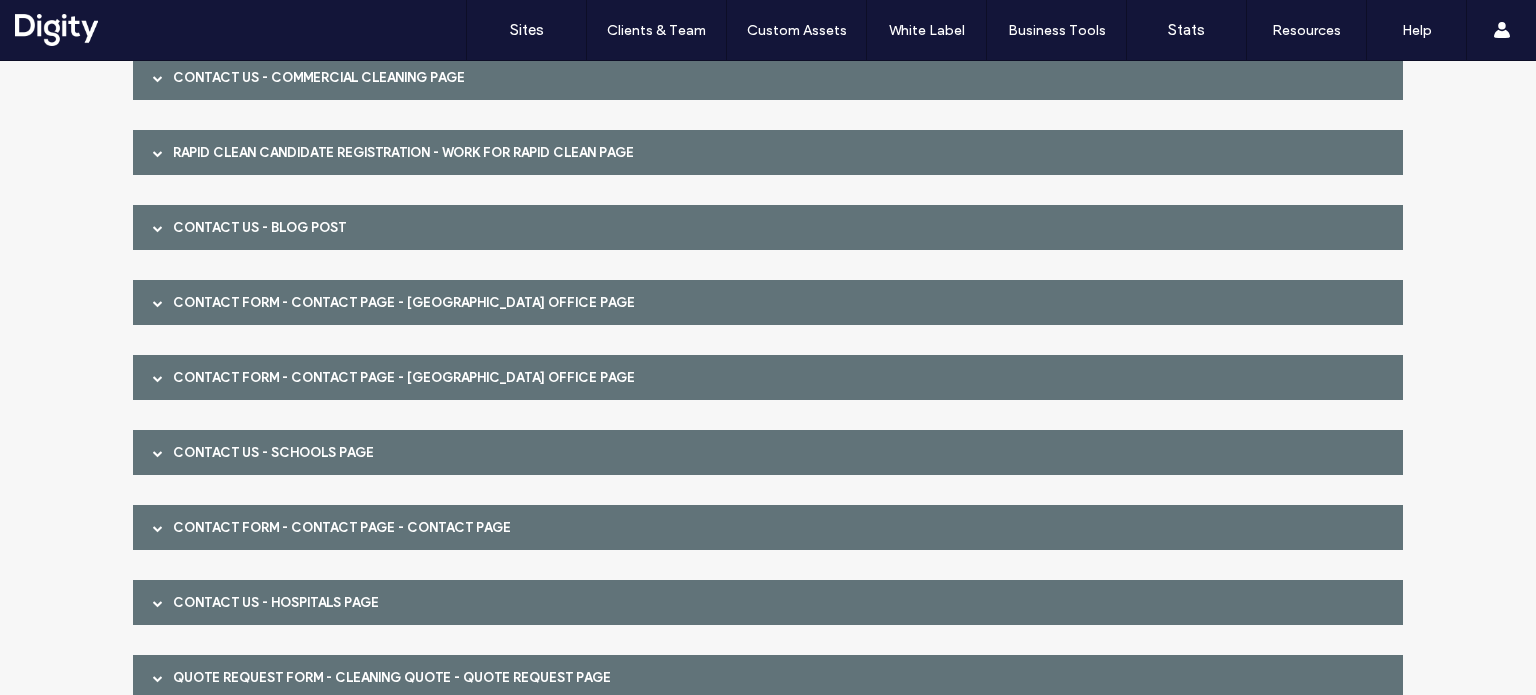click on "Contact Form - Contact page - Contact page" at bounding box center [768, 527] 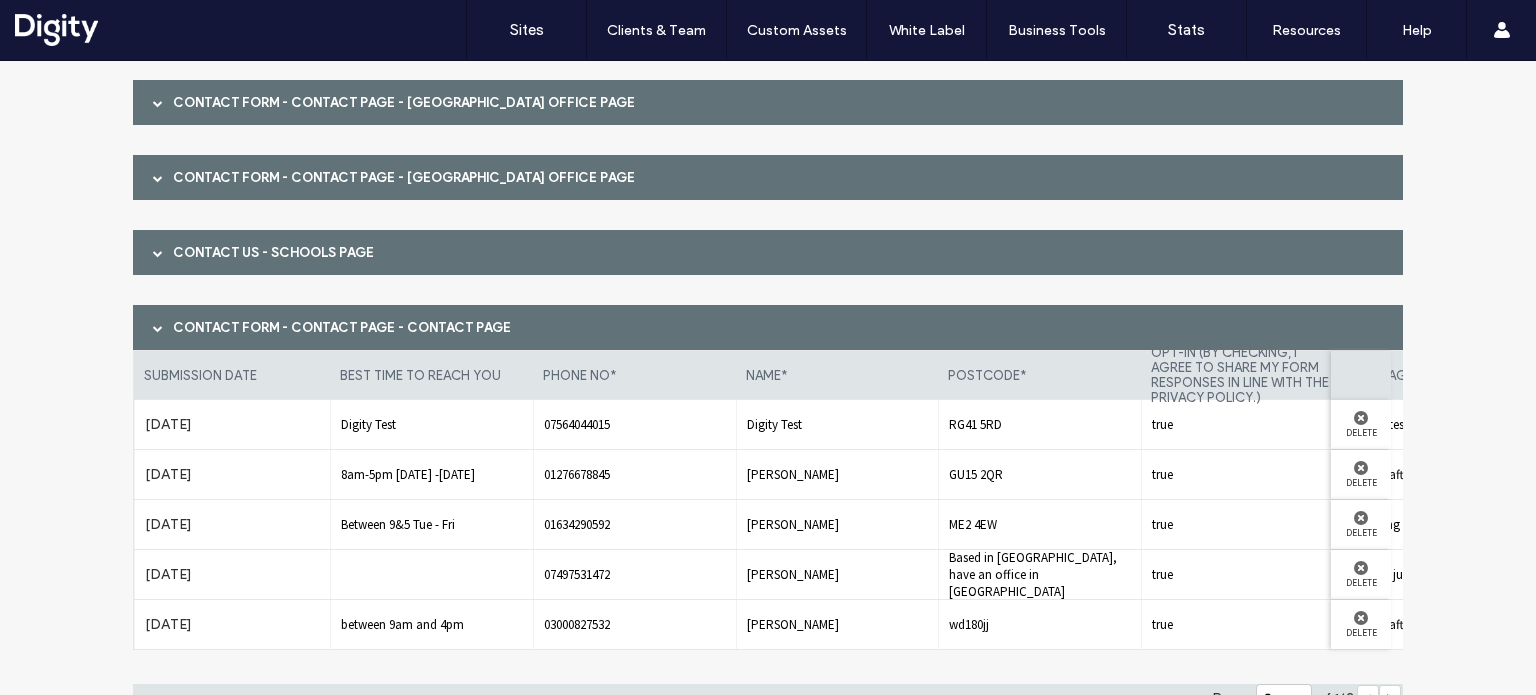 scroll, scrollTop: 1500, scrollLeft: 0, axis: vertical 